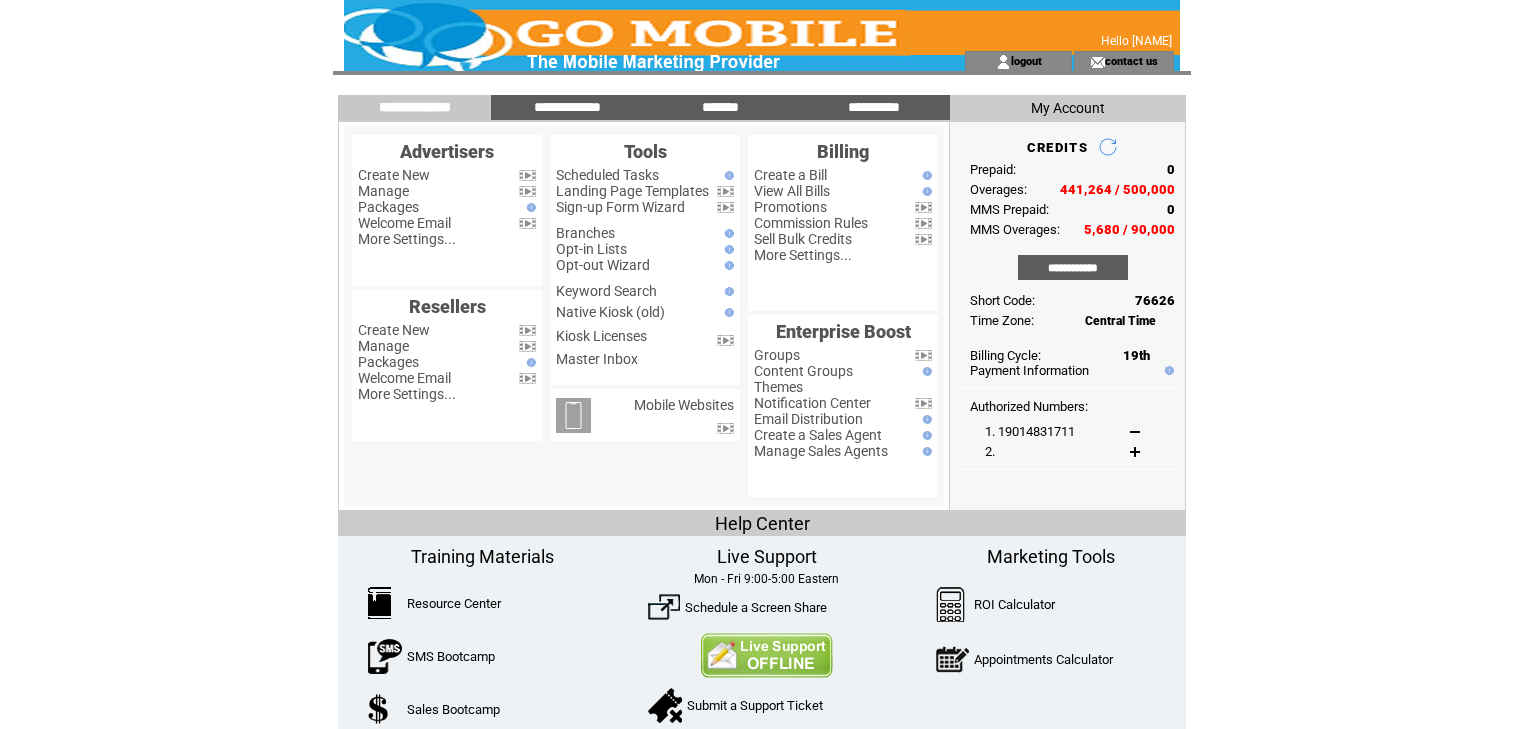 scroll, scrollTop: 0, scrollLeft: 0, axis: both 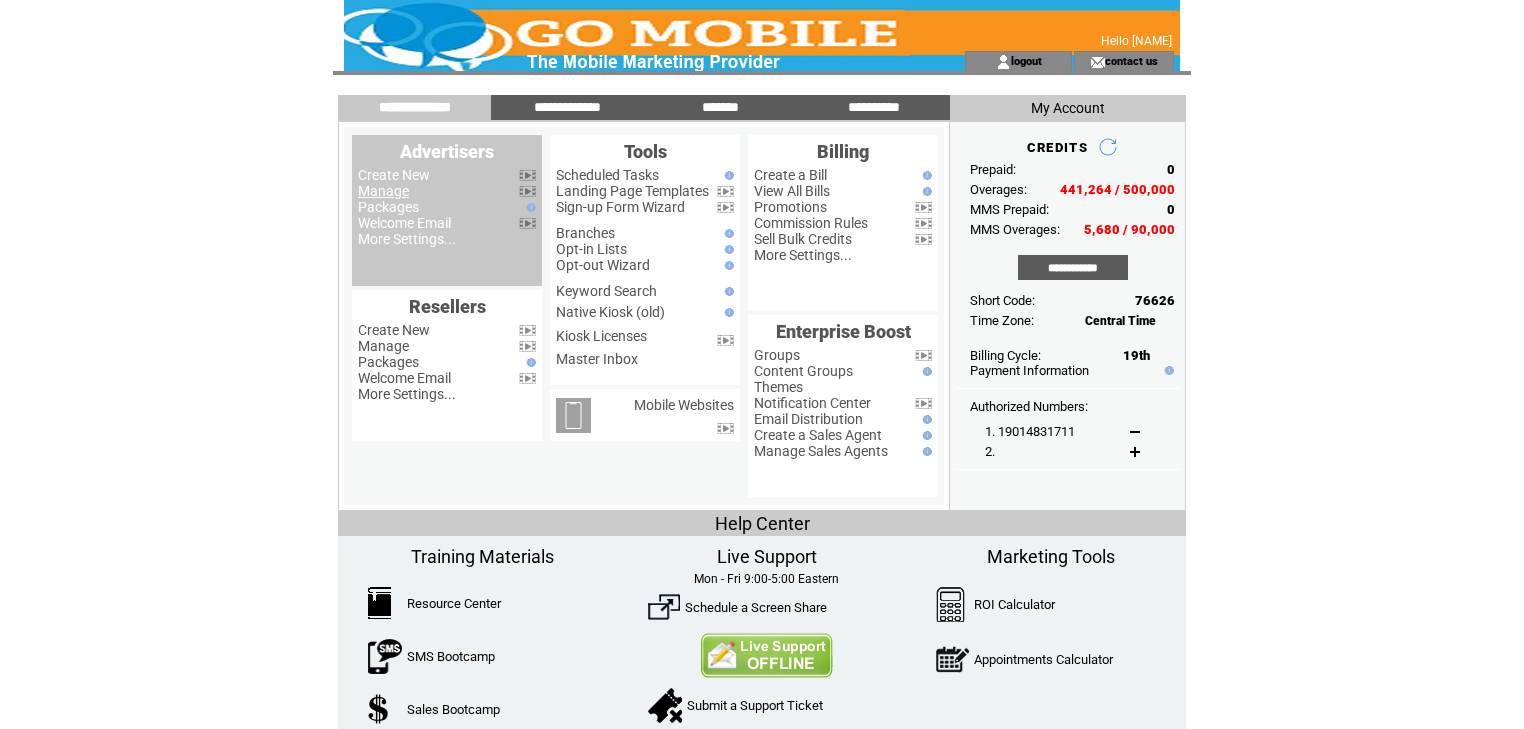 click on "Manage" at bounding box center [383, 191] 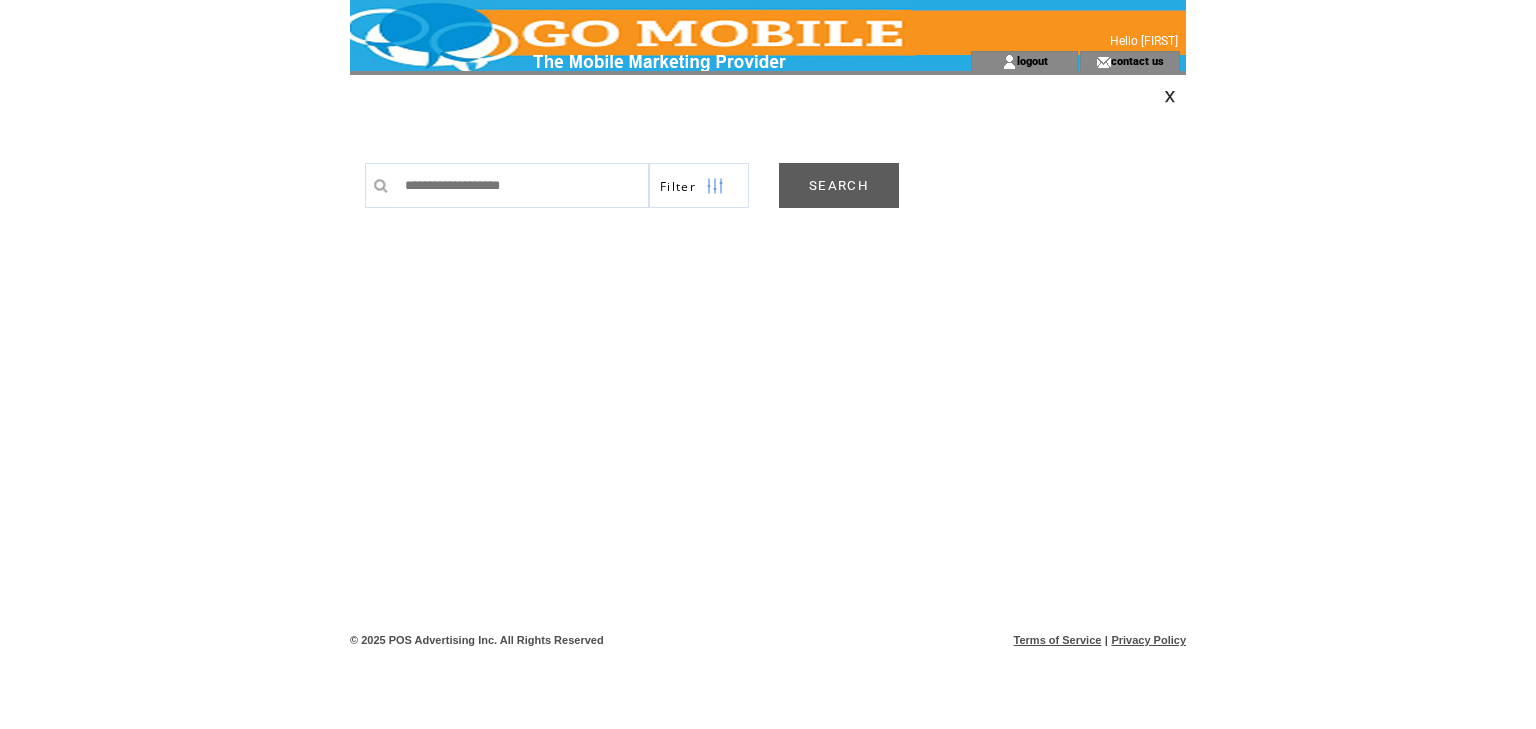 scroll, scrollTop: 0, scrollLeft: 0, axis: both 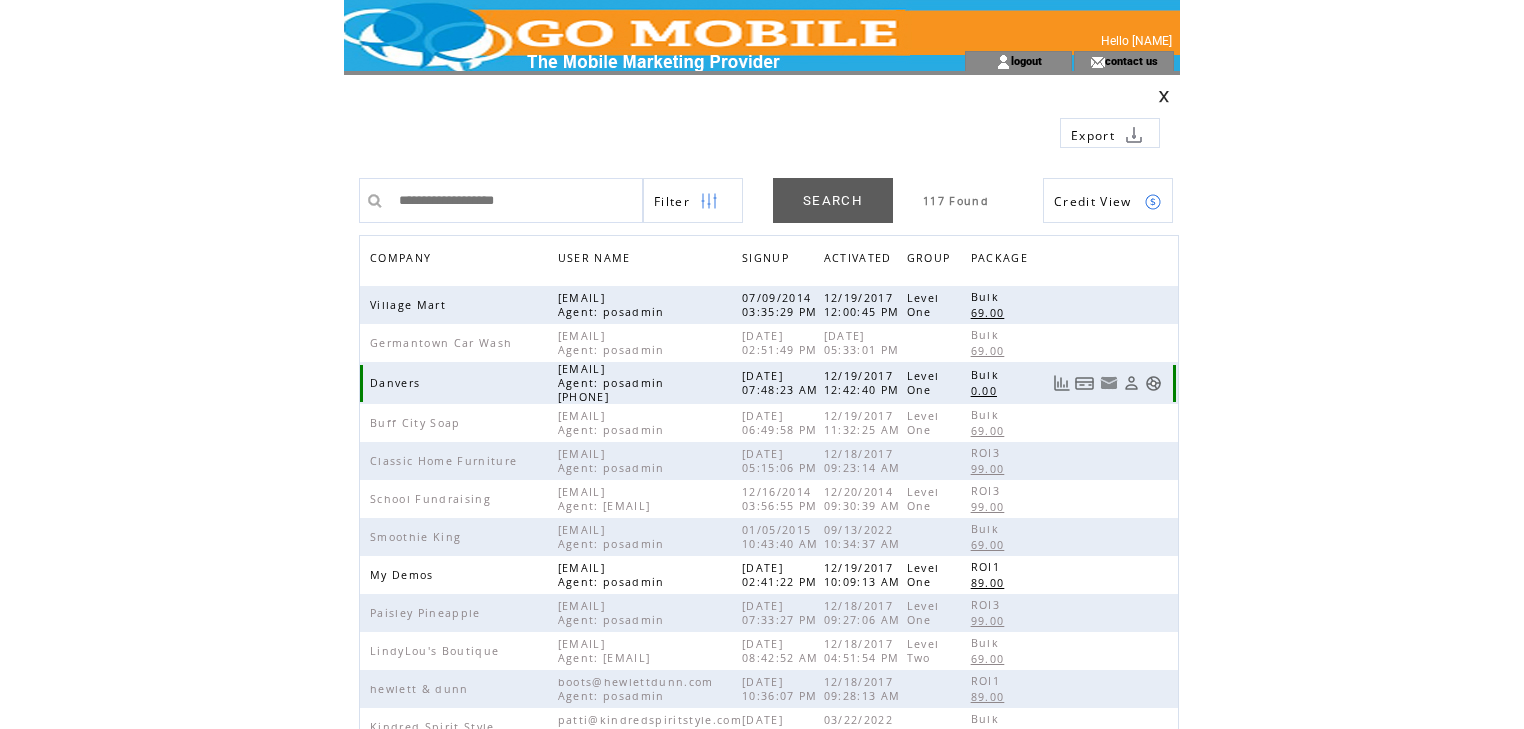 click at bounding box center (1153, 383) 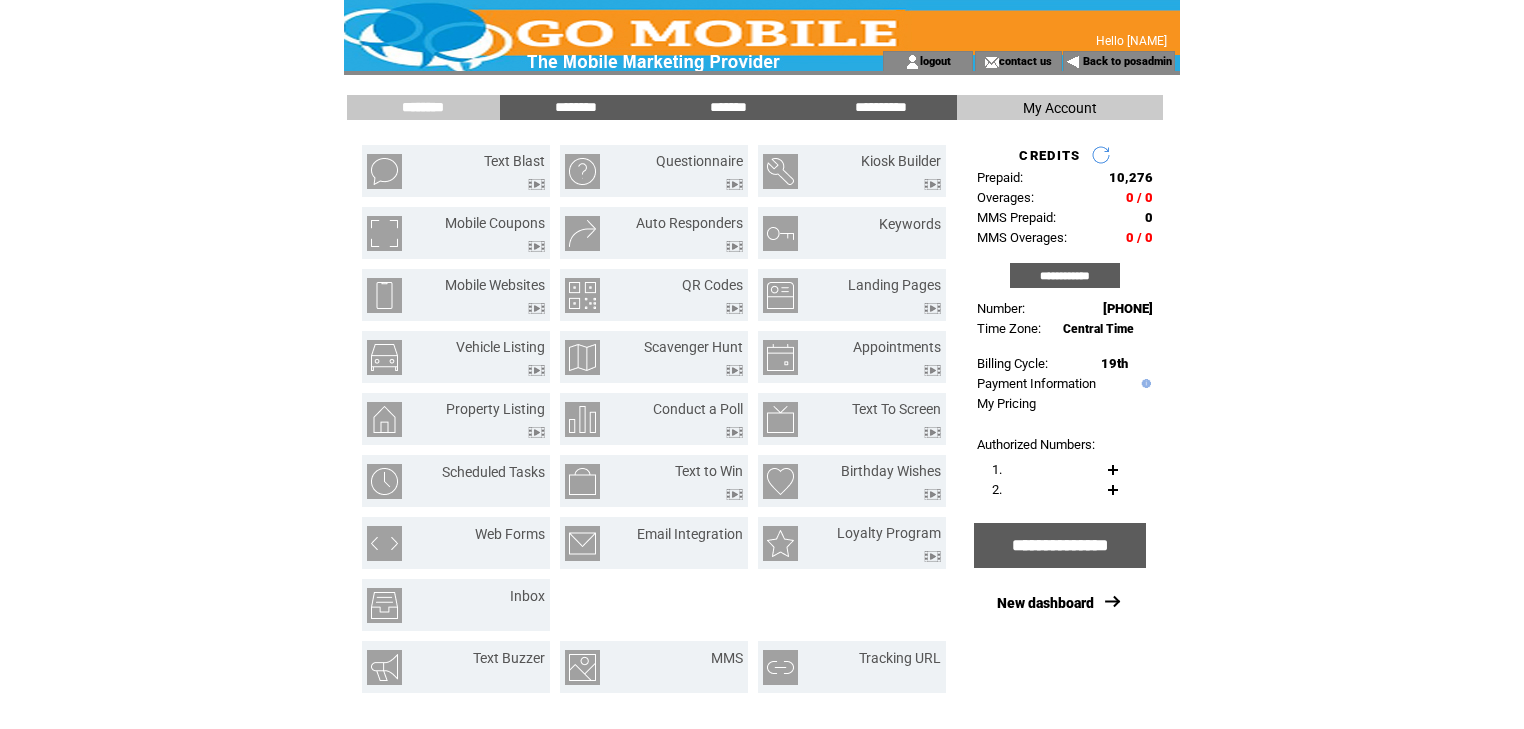 scroll, scrollTop: 0, scrollLeft: 0, axis: both 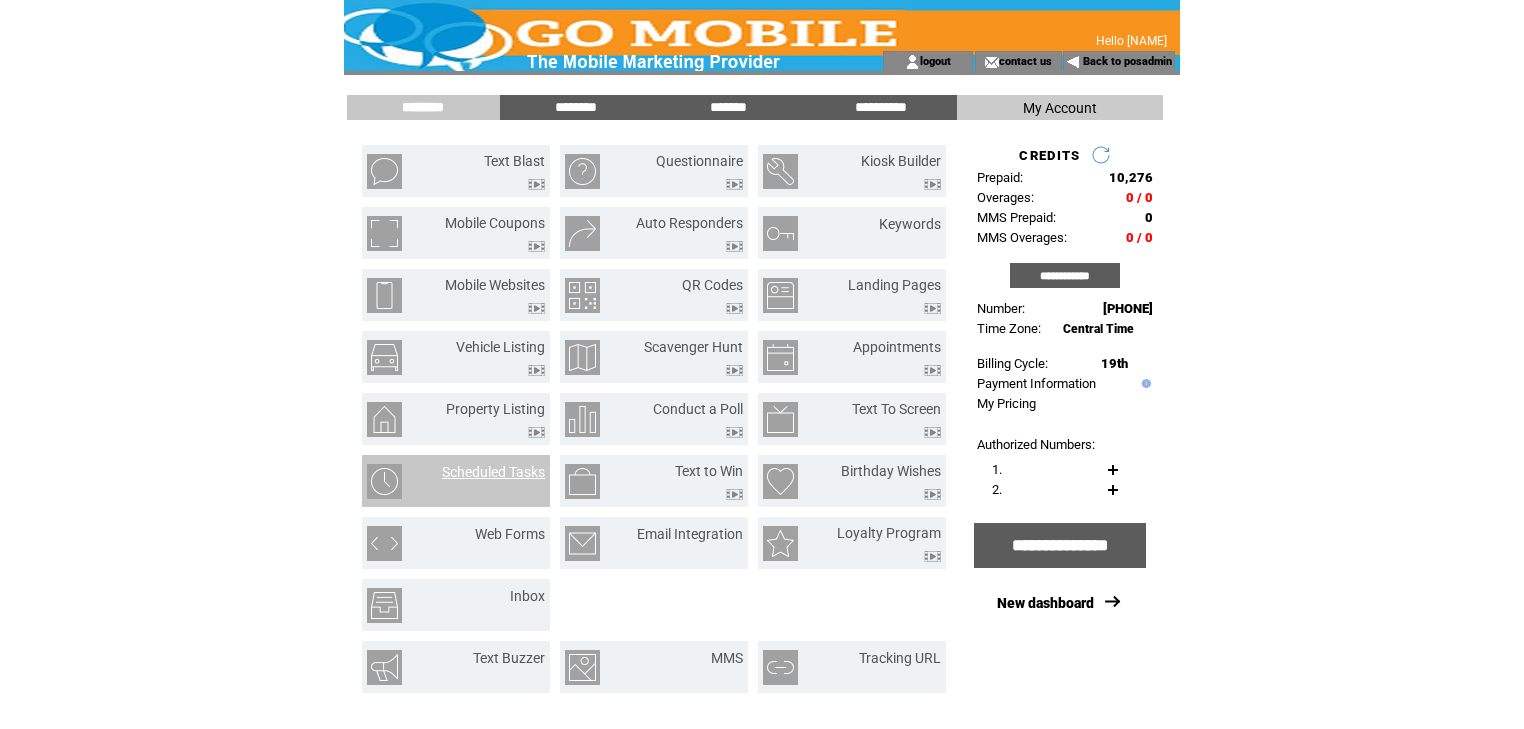 click on "Scheduled Tasks" at bounding box center (493, 472) 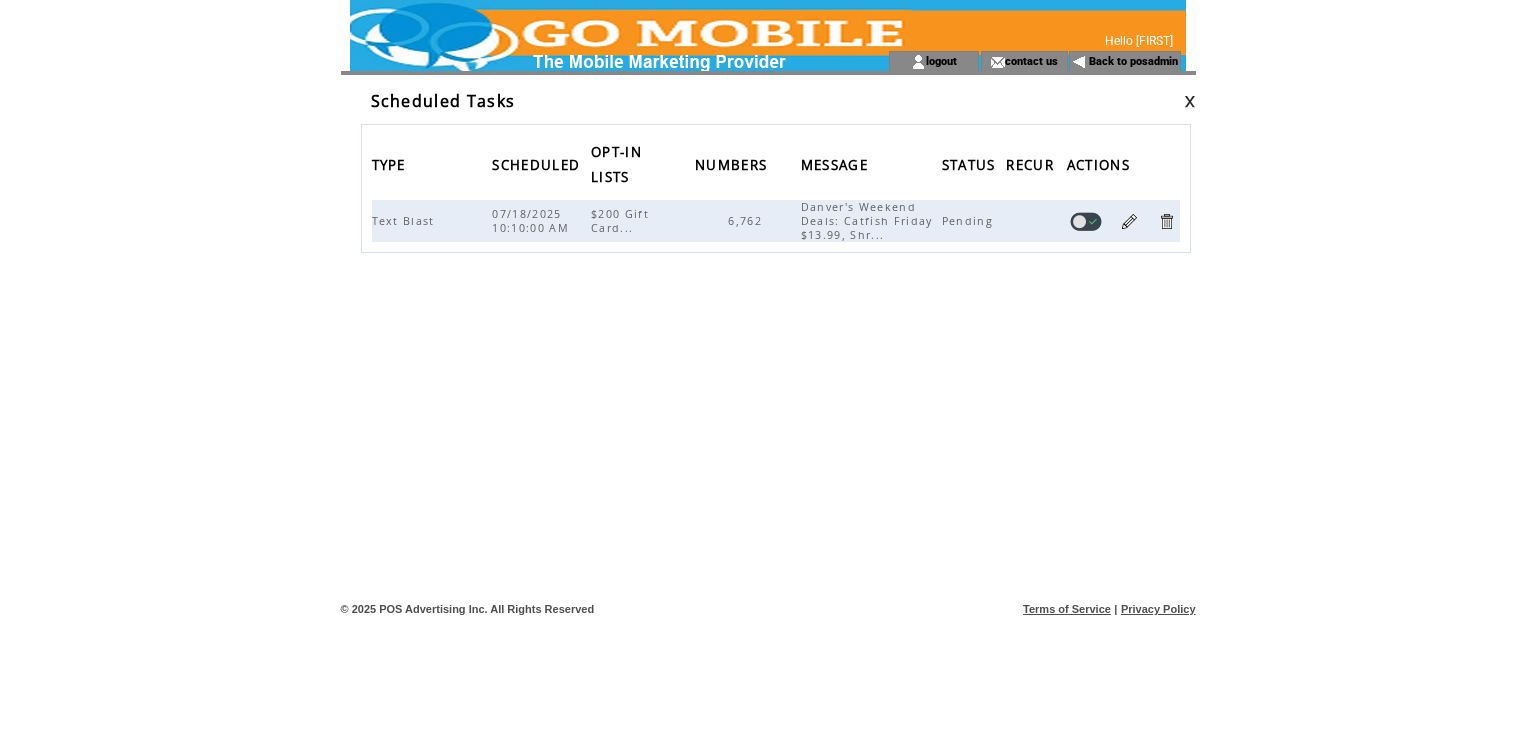 scroll, scrollTop: 0, scrollLeft: 0, axis: both 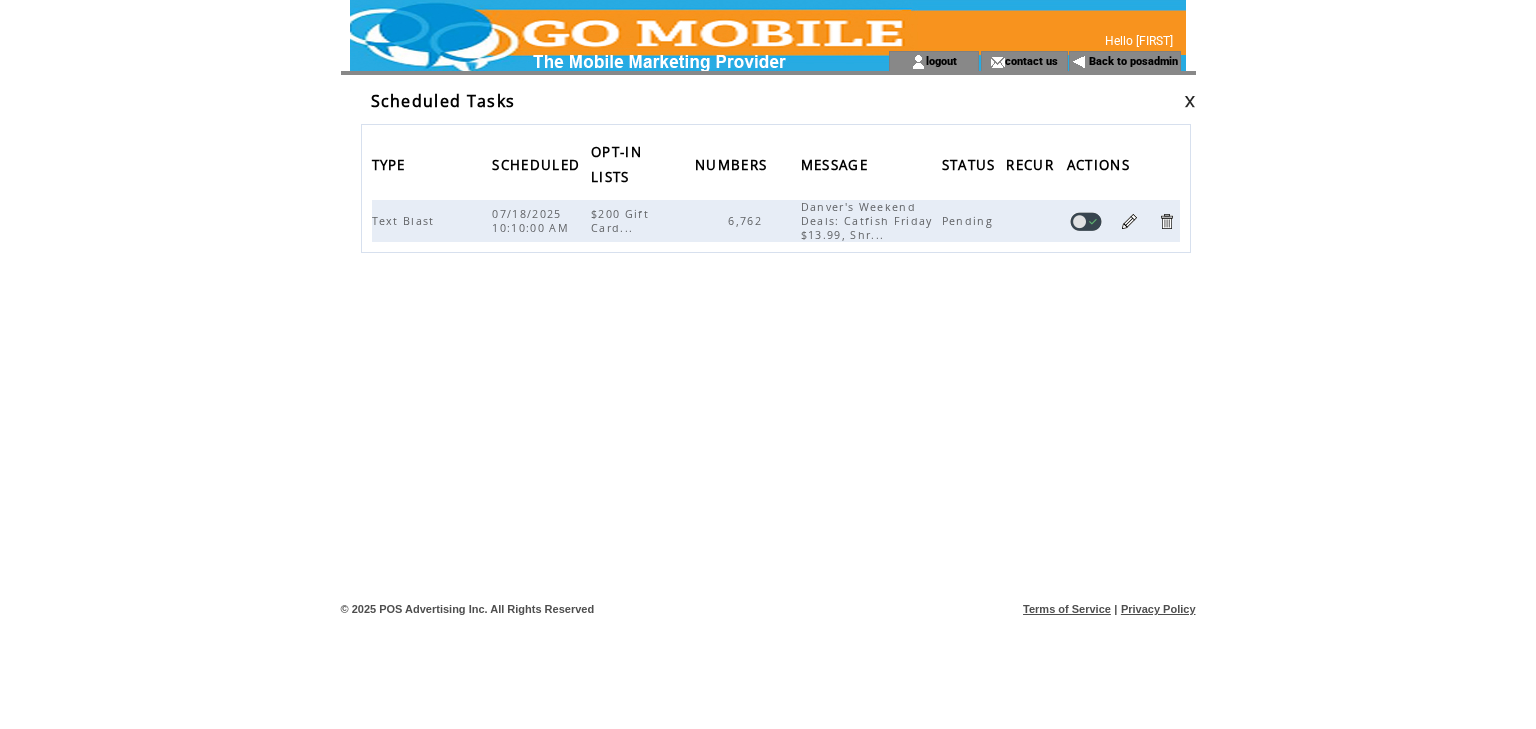 click at bounding box center (1190, 101) 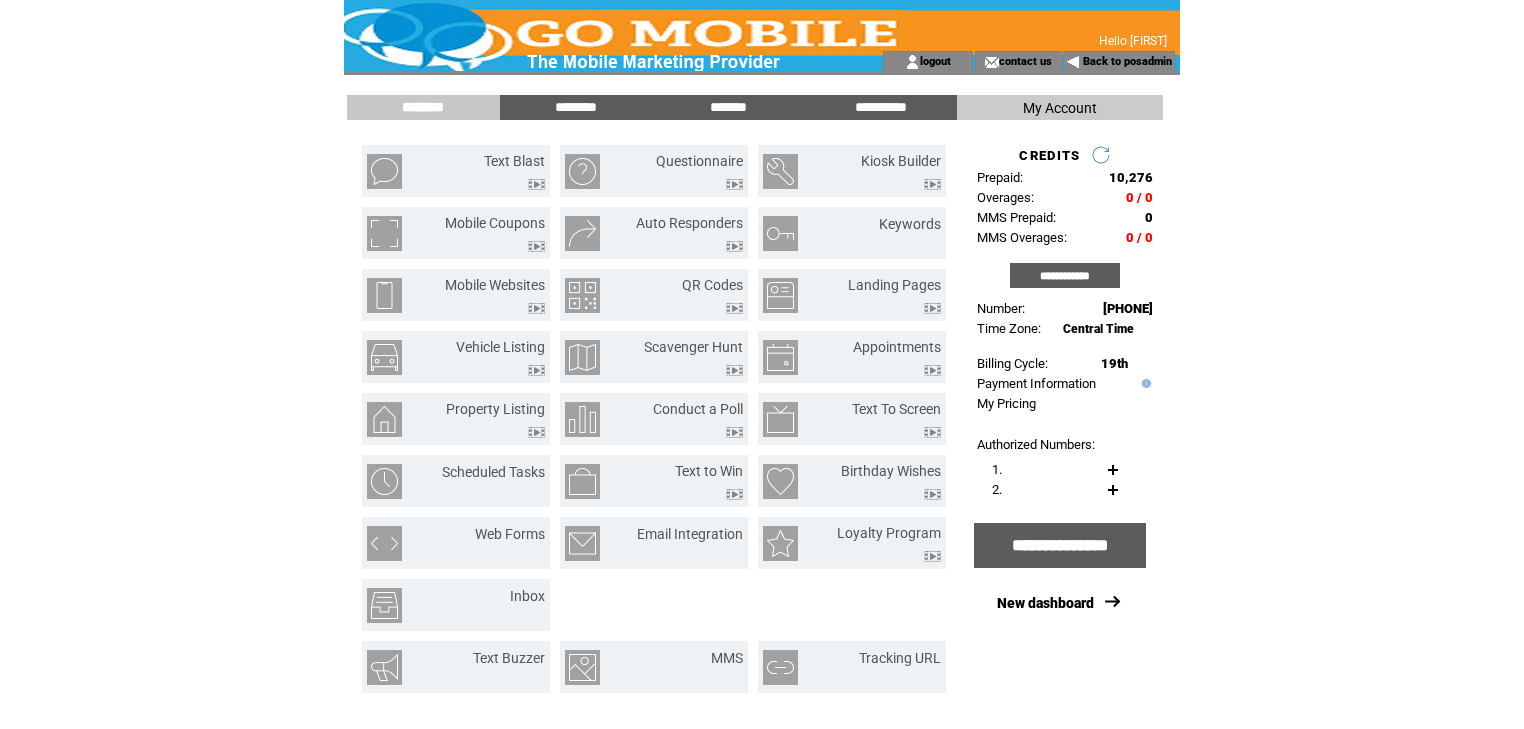 scroll, scrollTop: 0, scrollLeft: 0, axis: both 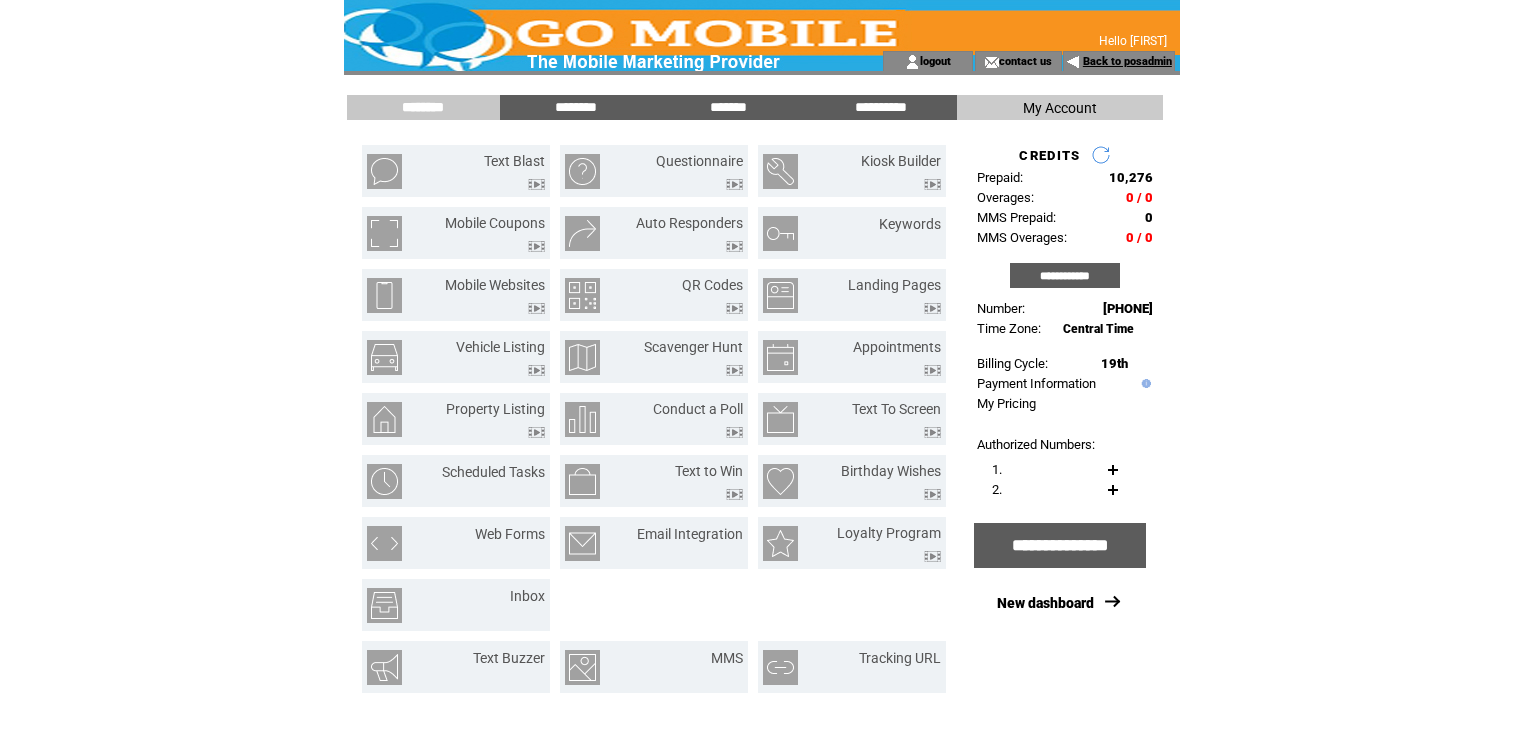 click on "Back to posadmin" at bounding box center (1127, 61) 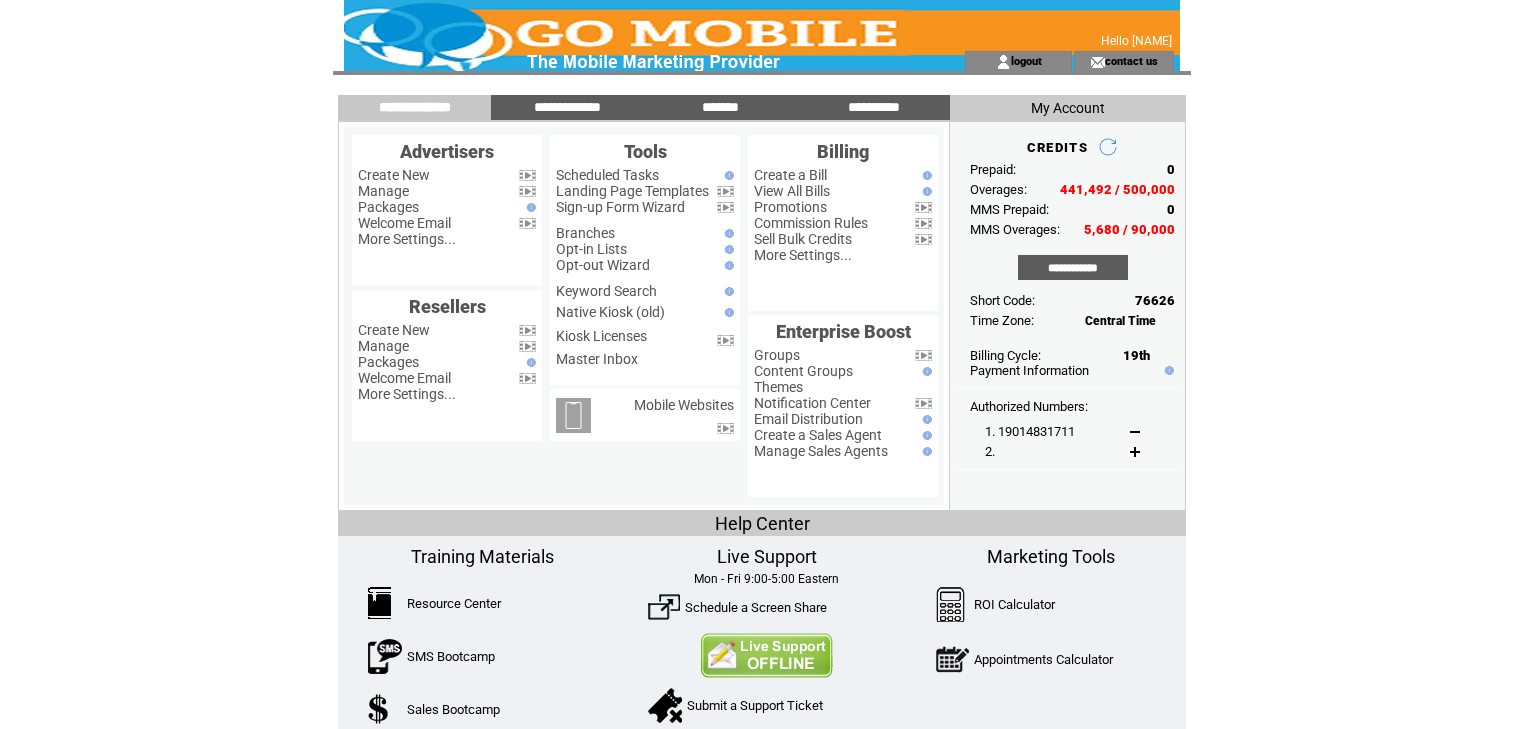 scroll, scrollTop: 0, scrollLeft: 0, axis: both 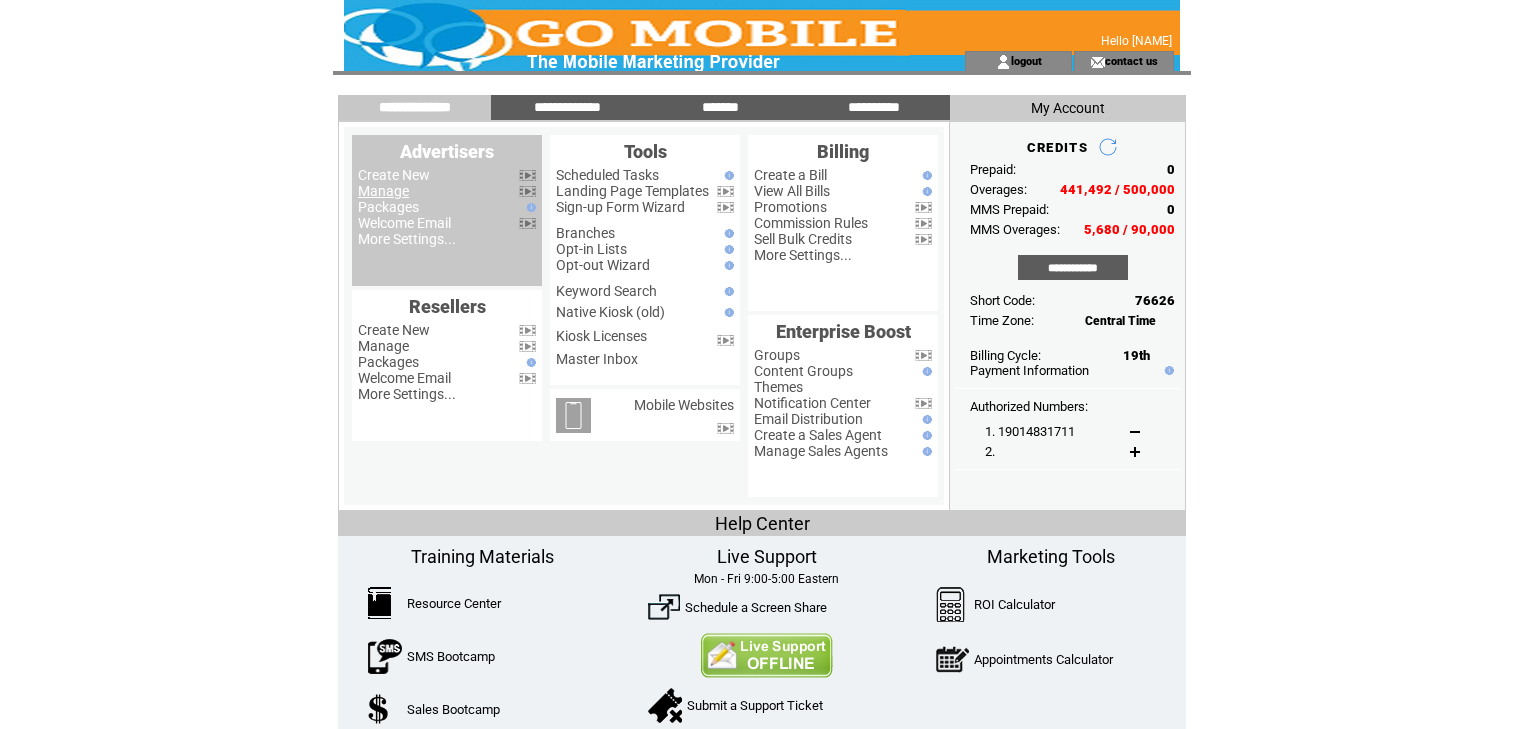 click on "Manage" at bounding box center [383, 191] 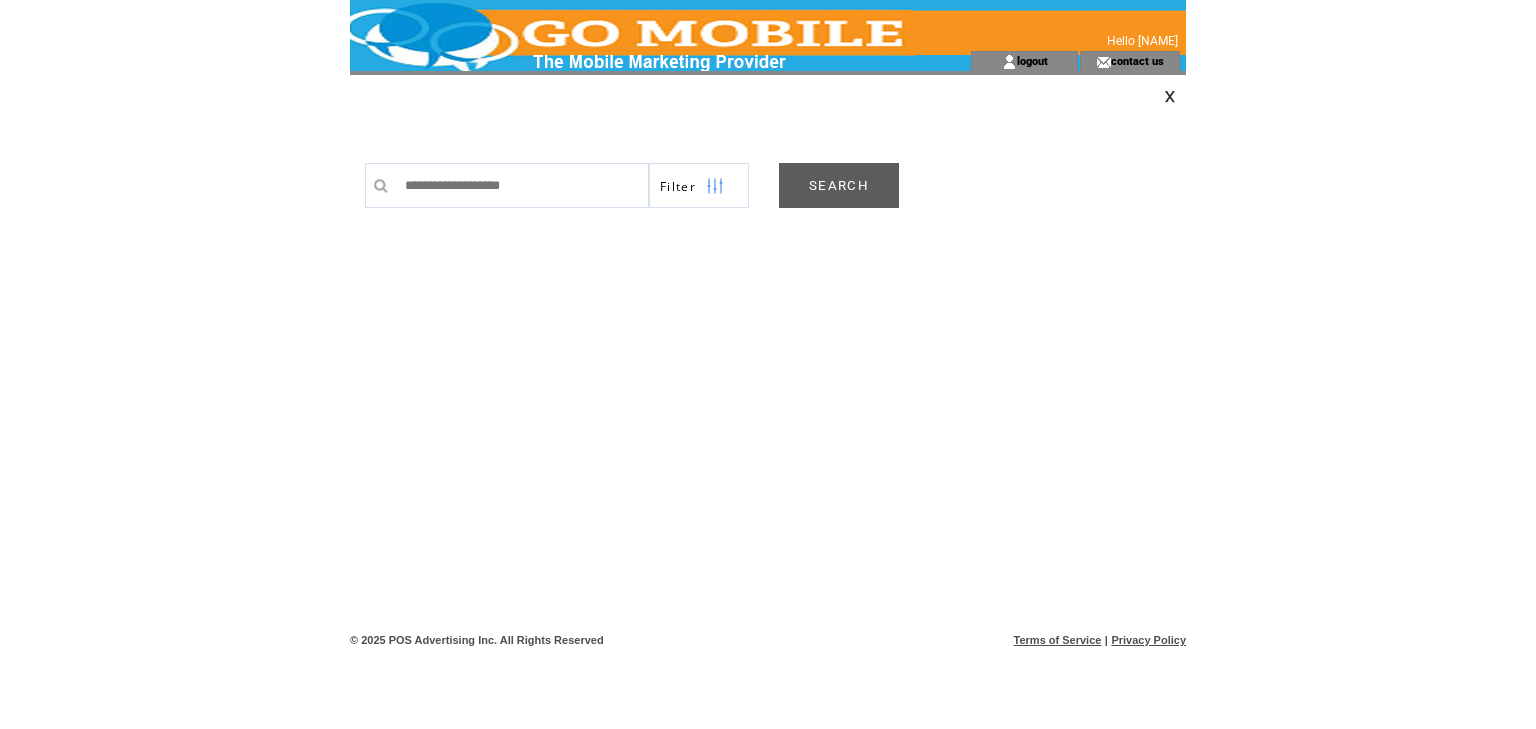 scroll, scrollTop: 0, scrollLeft: 0, axis: both 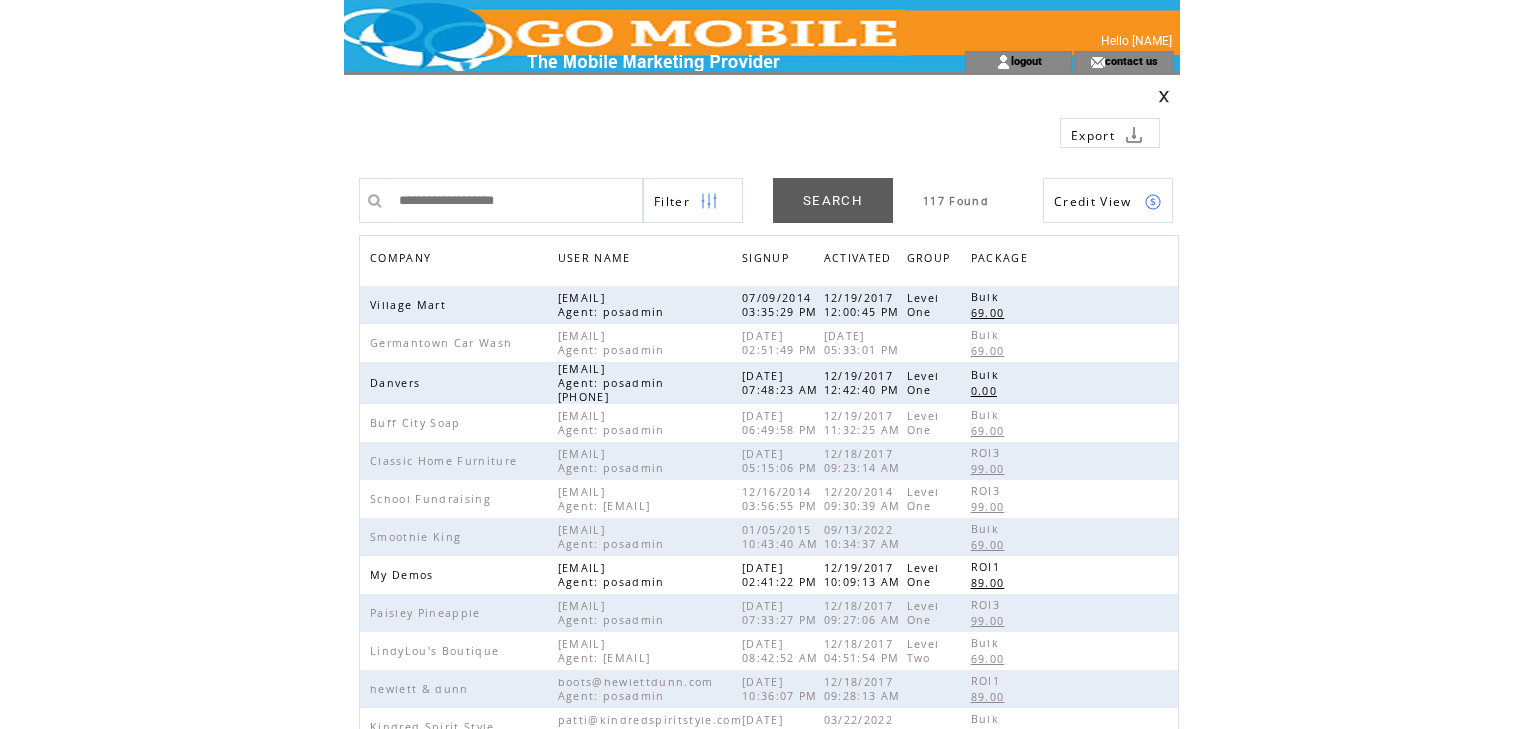 click on "COMPANY" at bounding box center (403, 260) 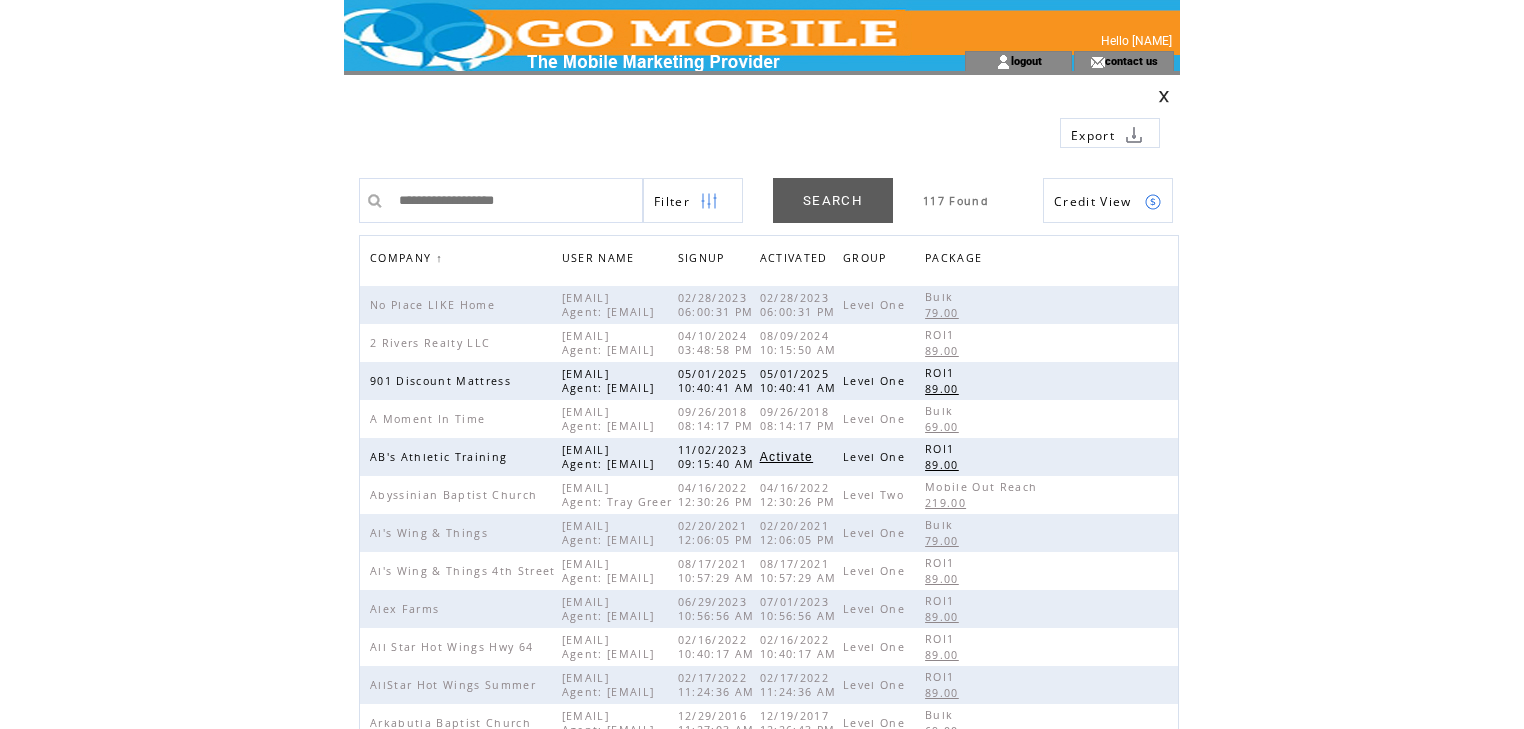 scroll, scrollTop: 0, scrollLeft: 0, axis: both 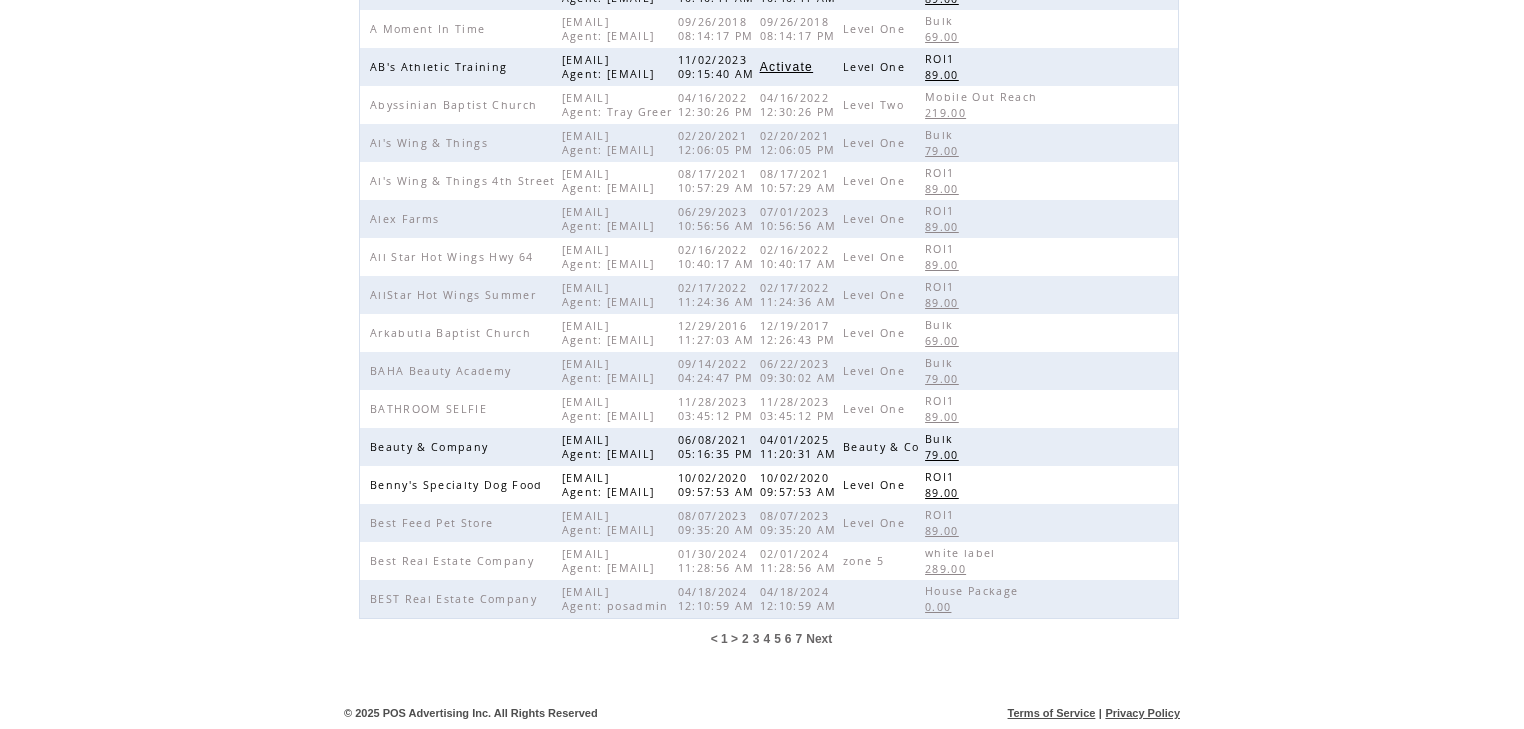 click on "6" at bounding box center (788, 639) 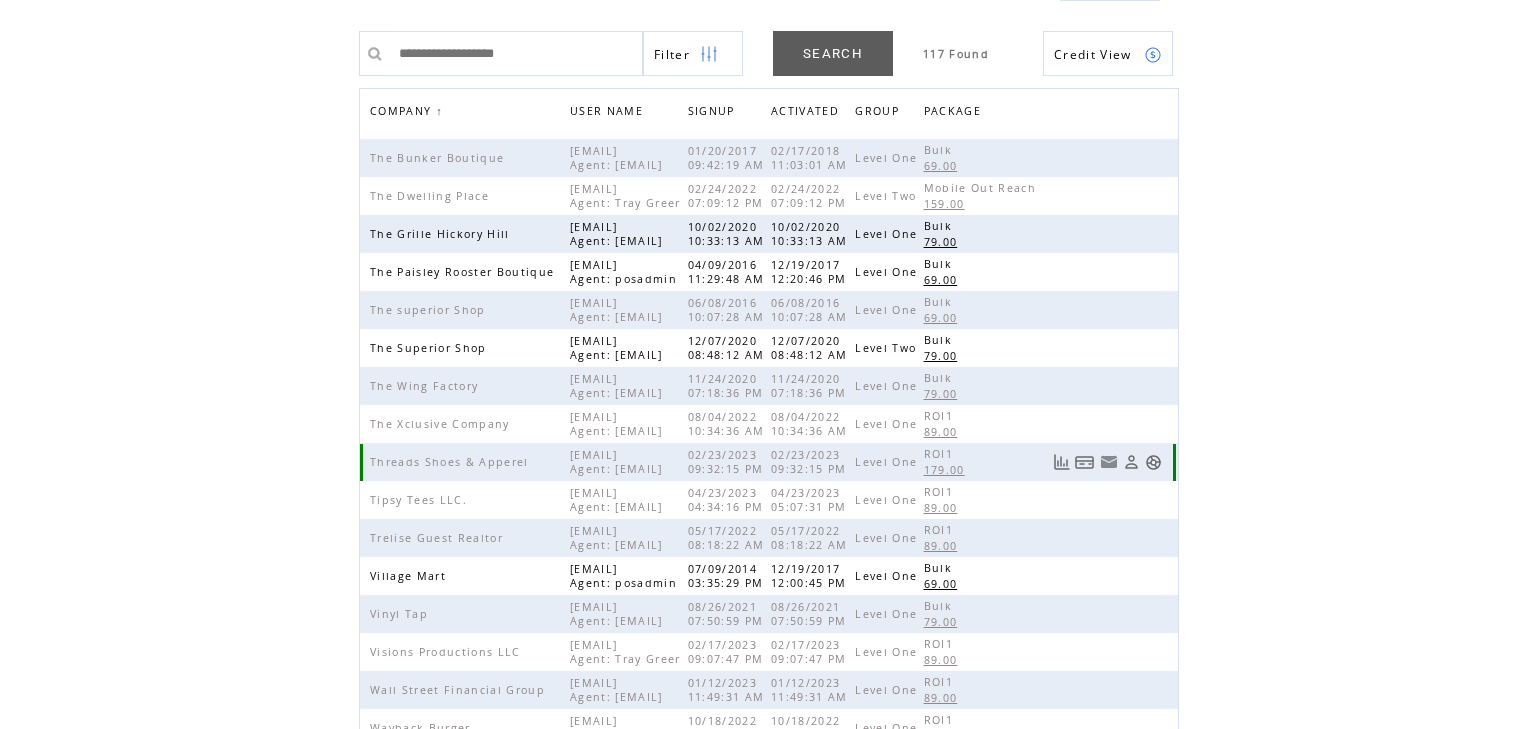 scroll, scrollTop: 142, scrollLeft: 0, axis: vertical 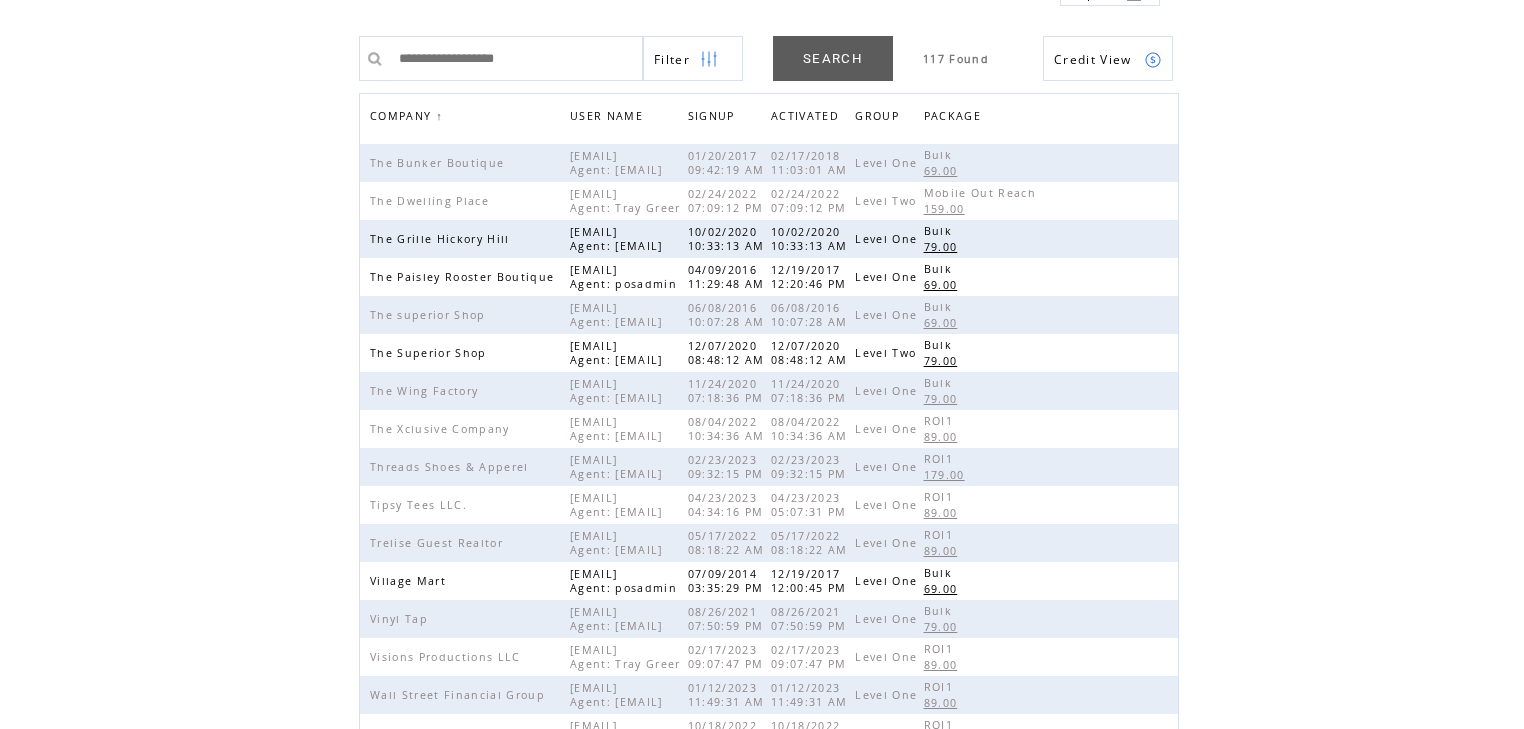 click on "COMPANY" at bounding box center (403, 118) 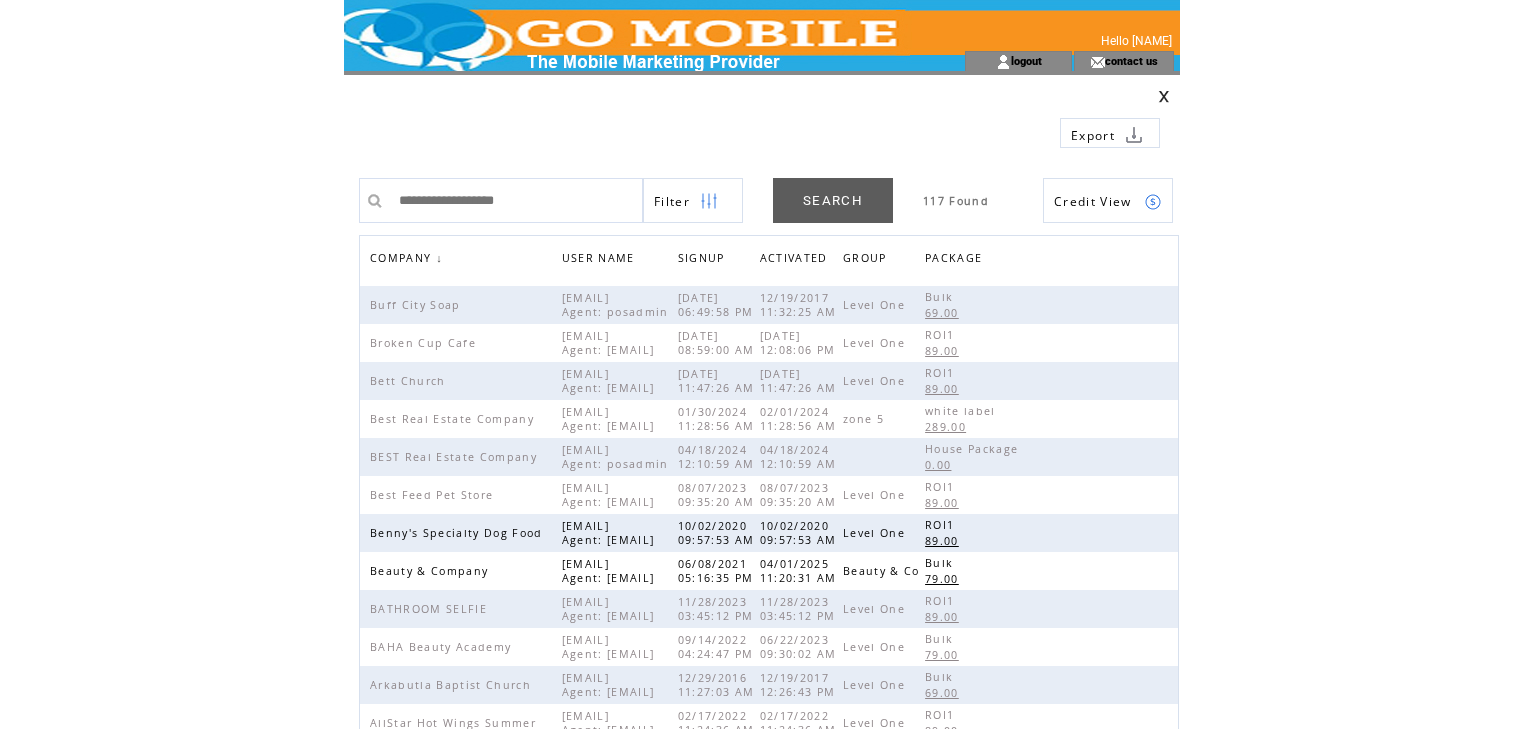 scroll, scrollTop: 0, scrollLeft: 0, axis: both 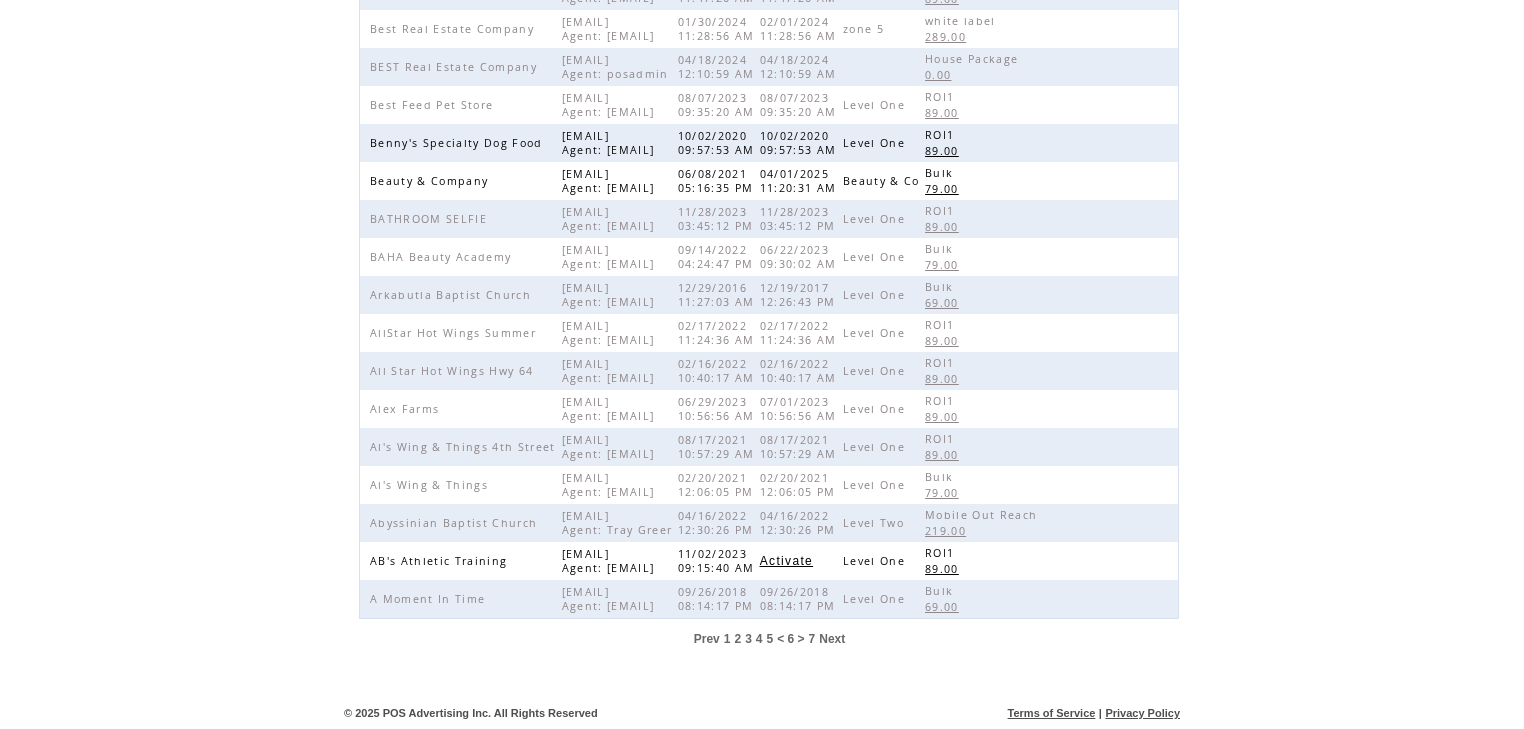 click on "1" at bounding box center (727, 639) 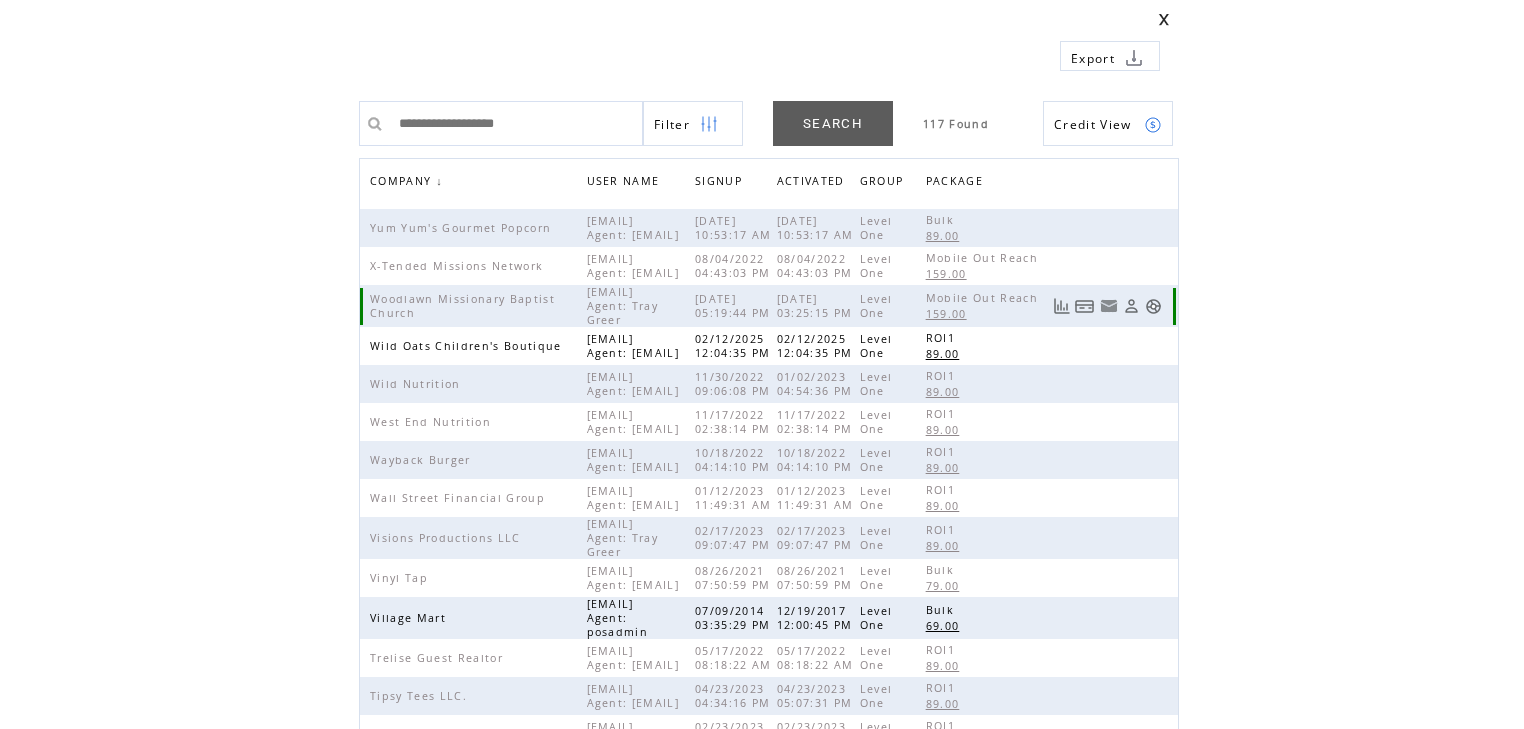 scroll, scrollTop: 0, scrollLeft: 0, axis: both 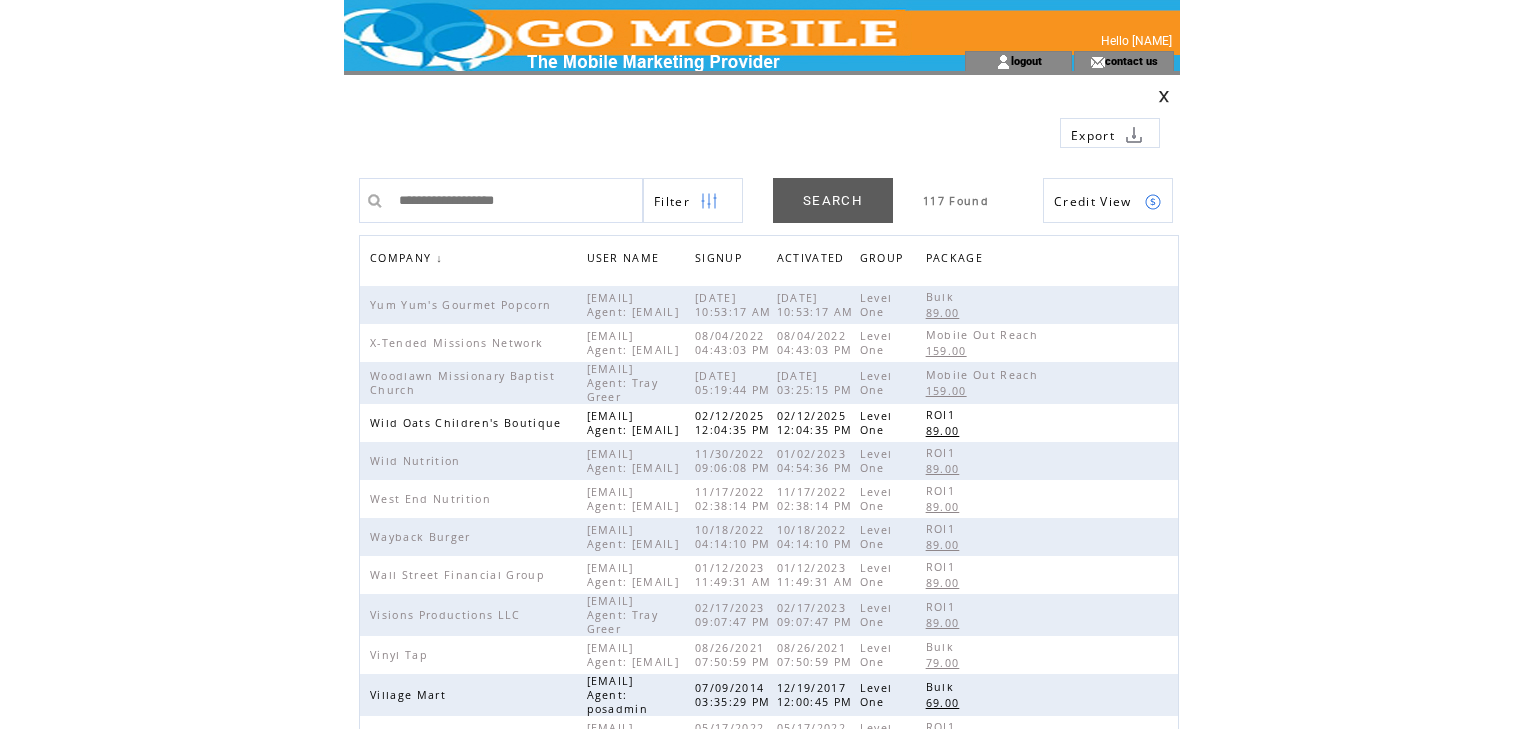 click on "COMPANY" at bounding box center (403, 260) 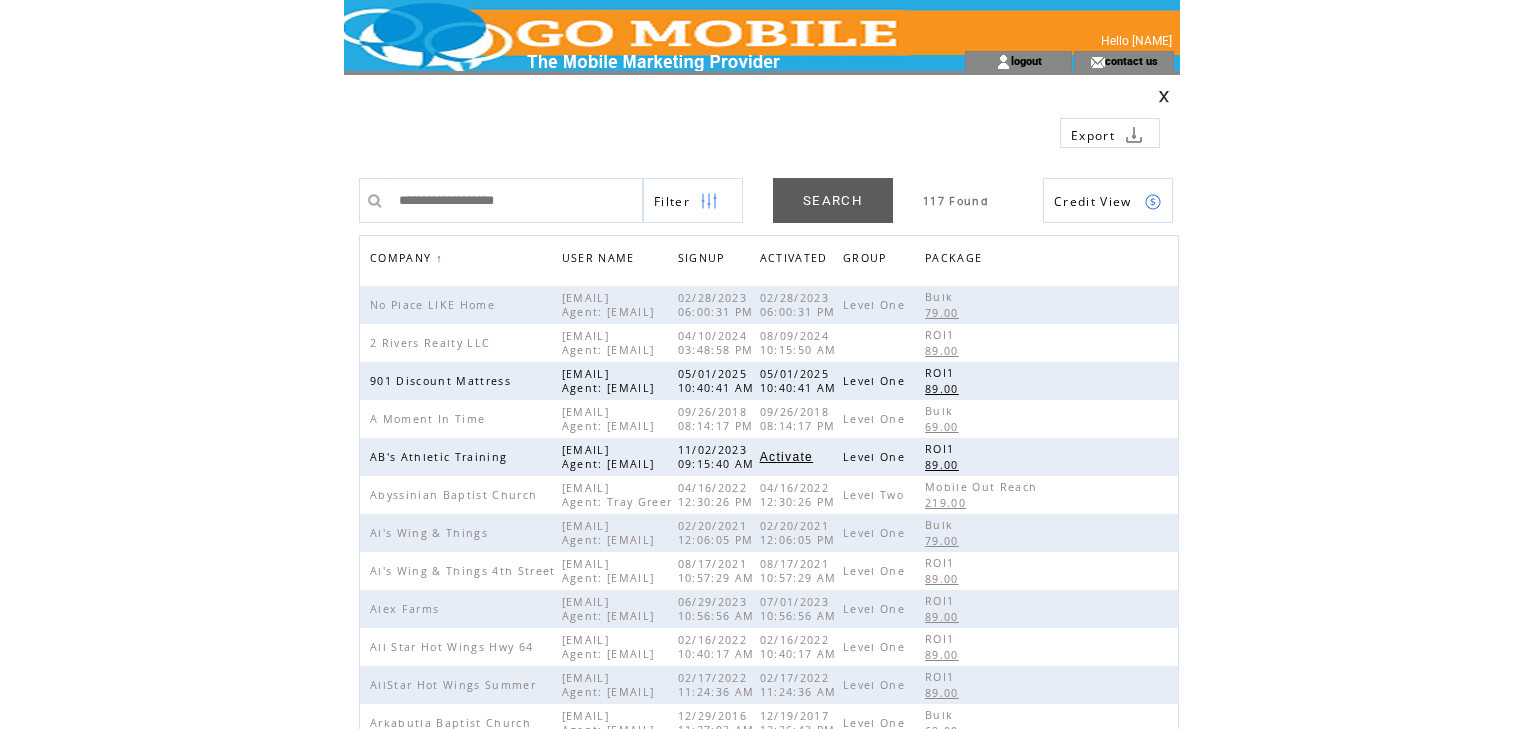 scroll, scrollTop: 0, scrollLeft: 0, axis: both 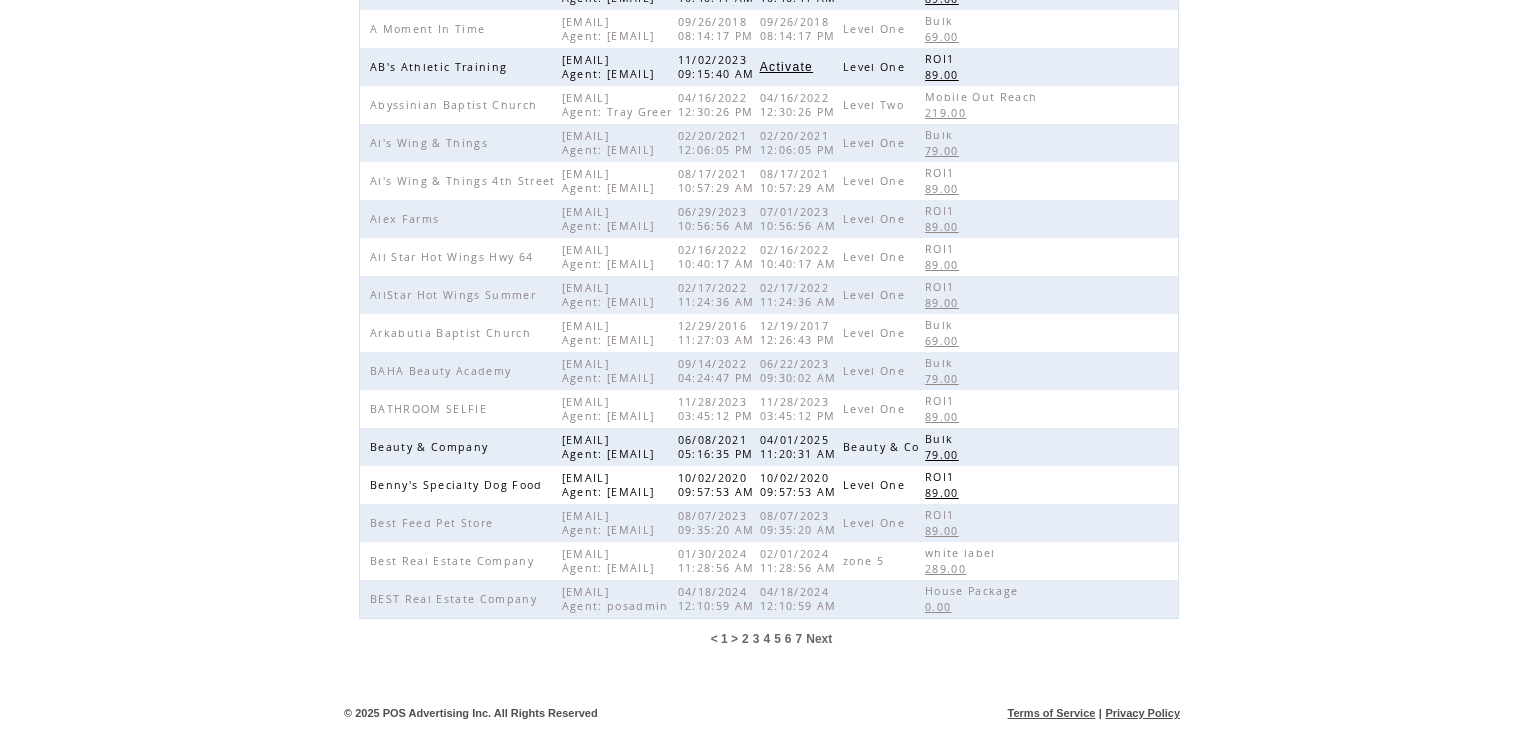 click on "6" at bounding box center (788, 639) 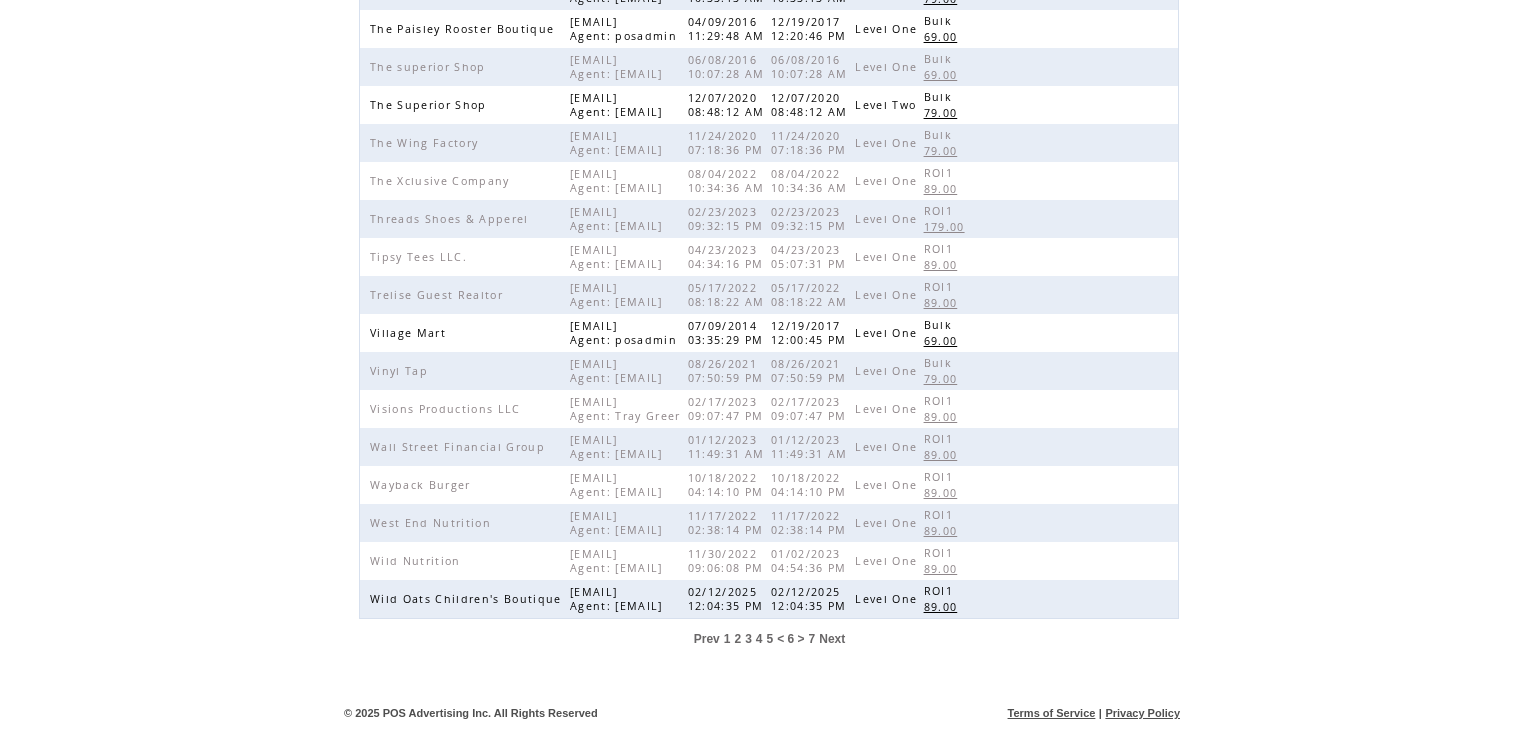 click on "< 6 >" at bounding box center [790, 639] 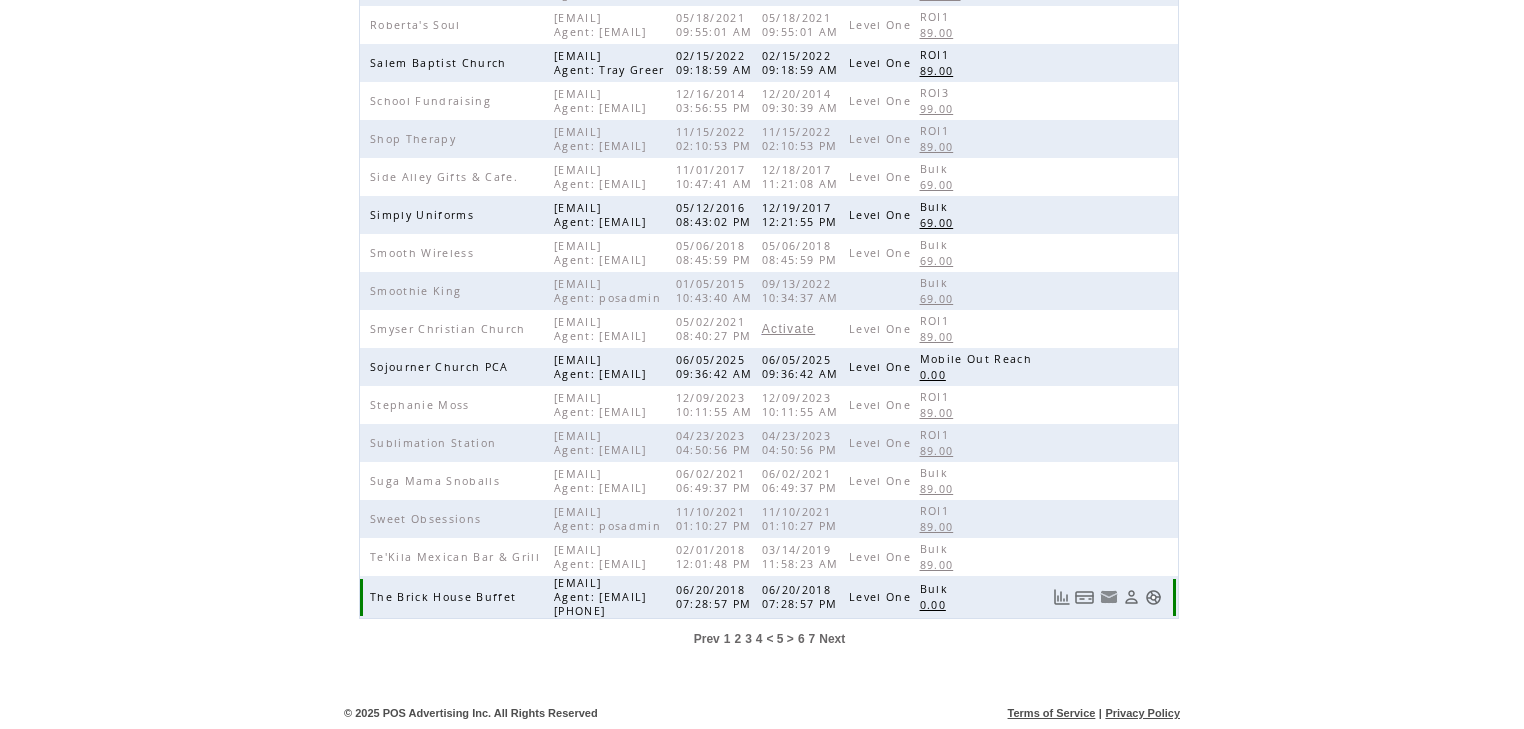 click at bounding box center [1153, 597] 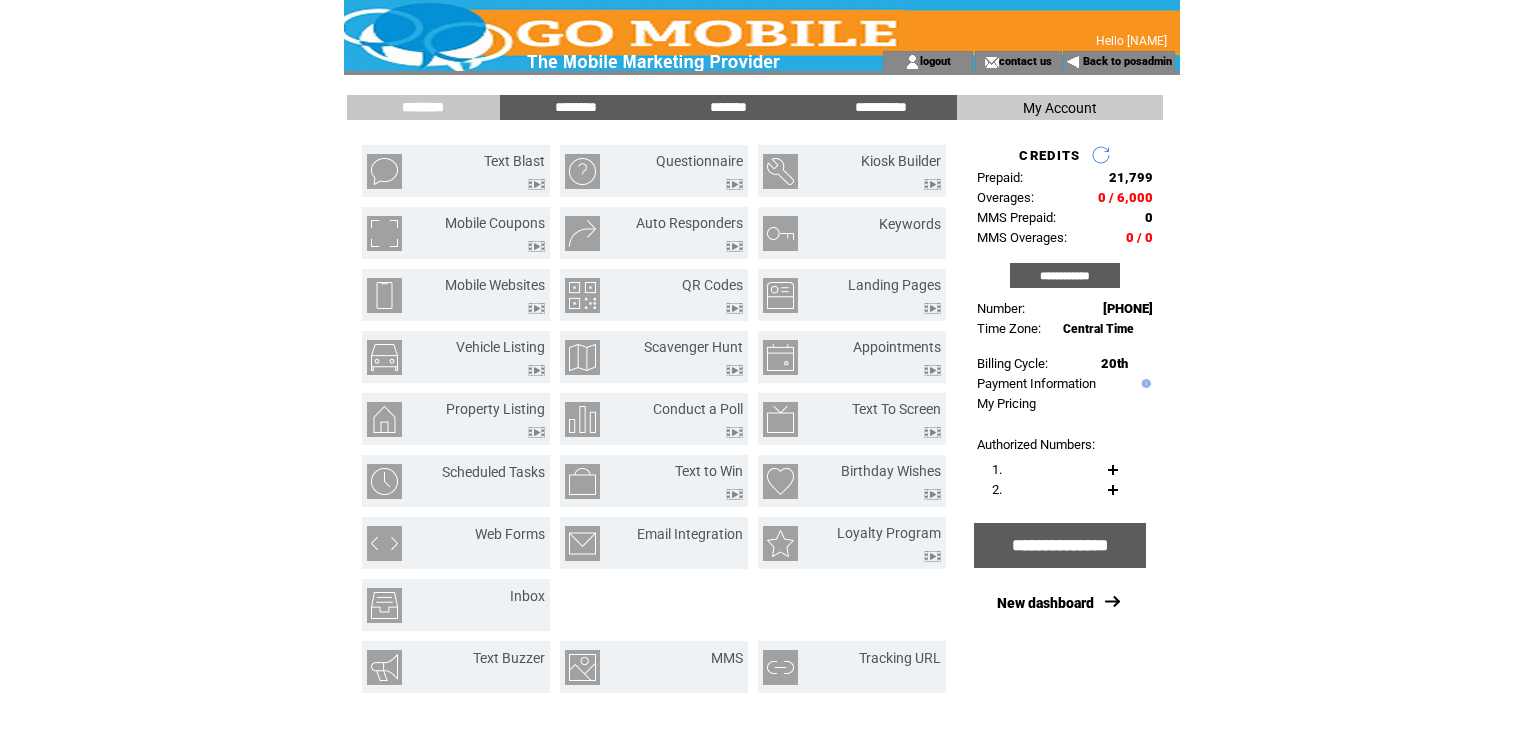scroll, scrollTop: 0, scrollLeft: 0, axis: both 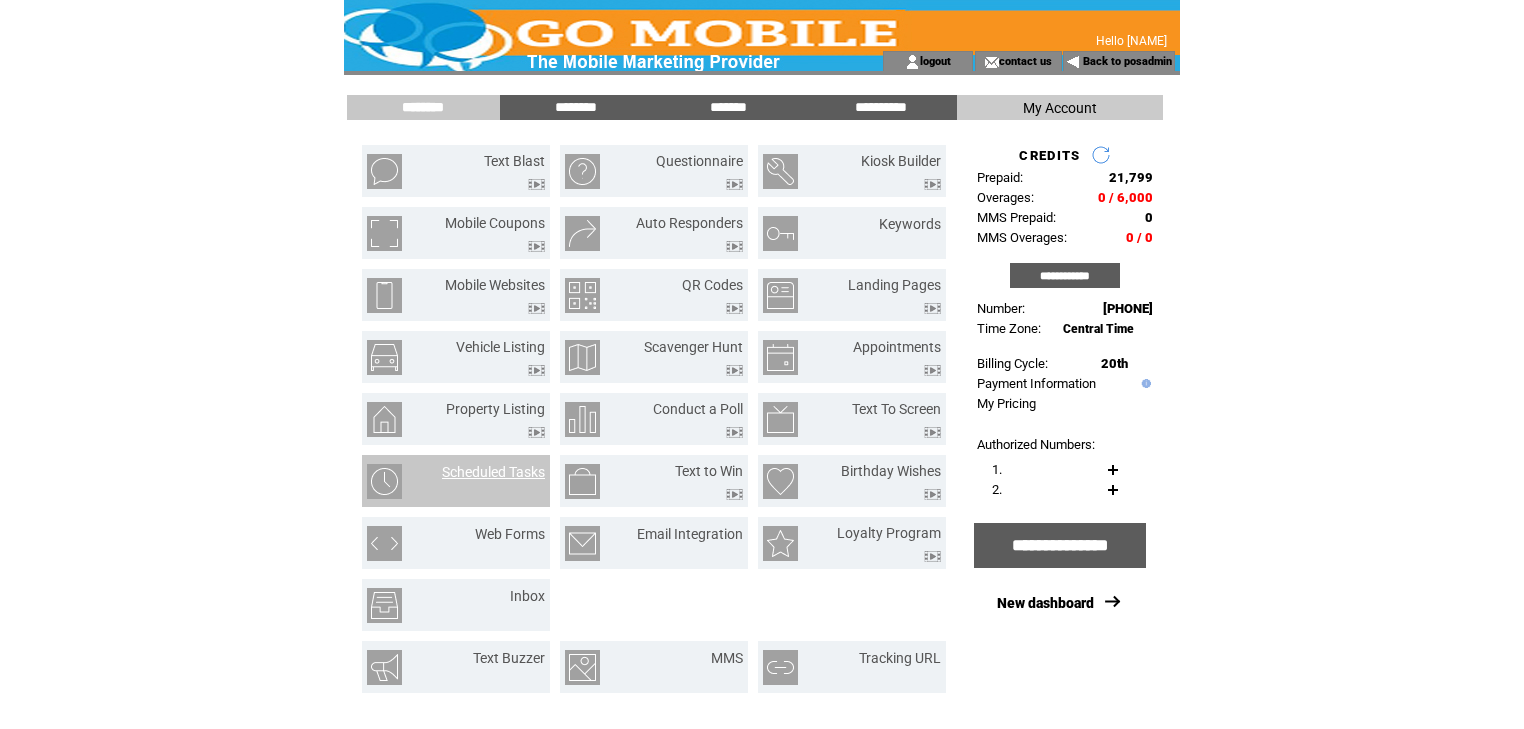 click on "Scheduled Tasks" at bounding box center [493, 472] 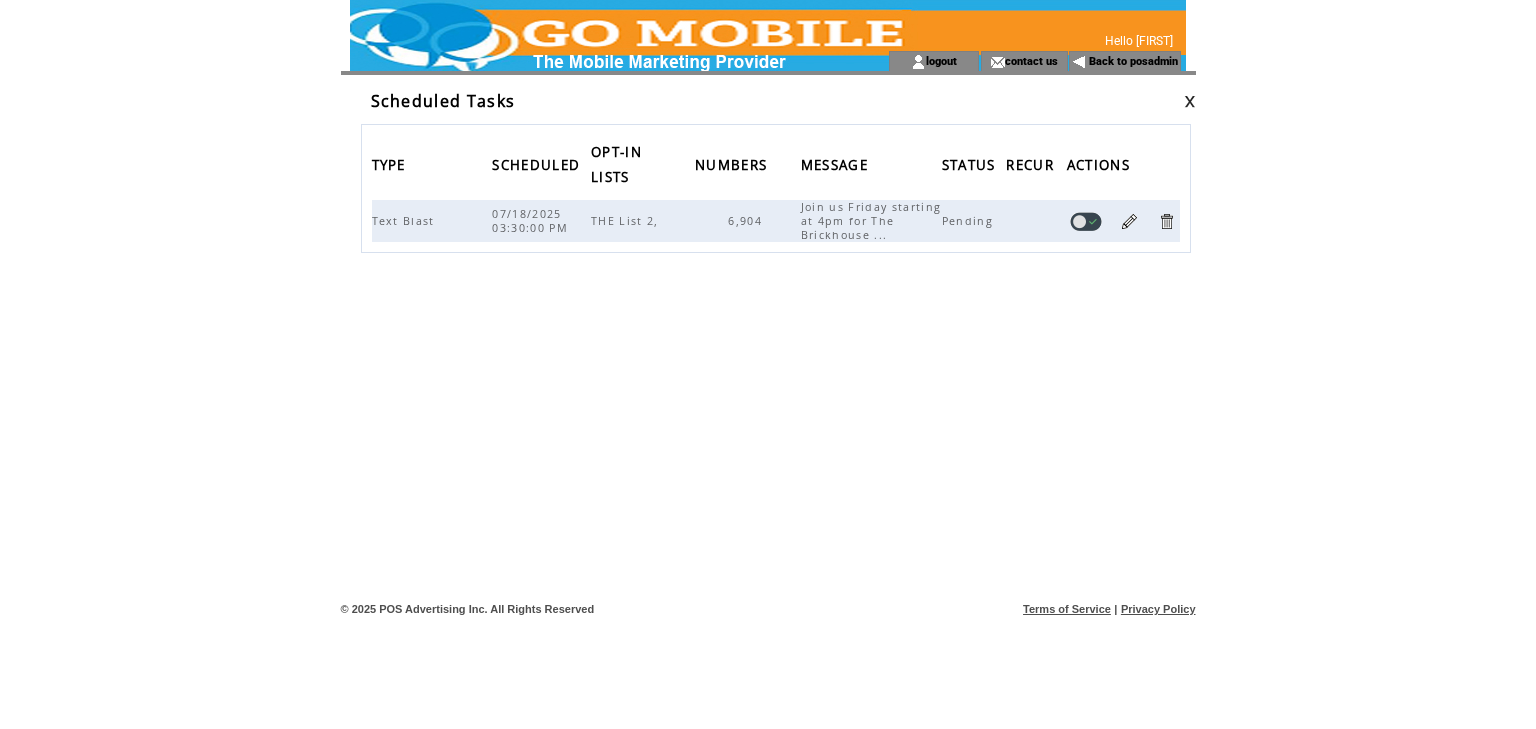 scroll, scrollTop: 0, scrollLeft: 0, axis: both 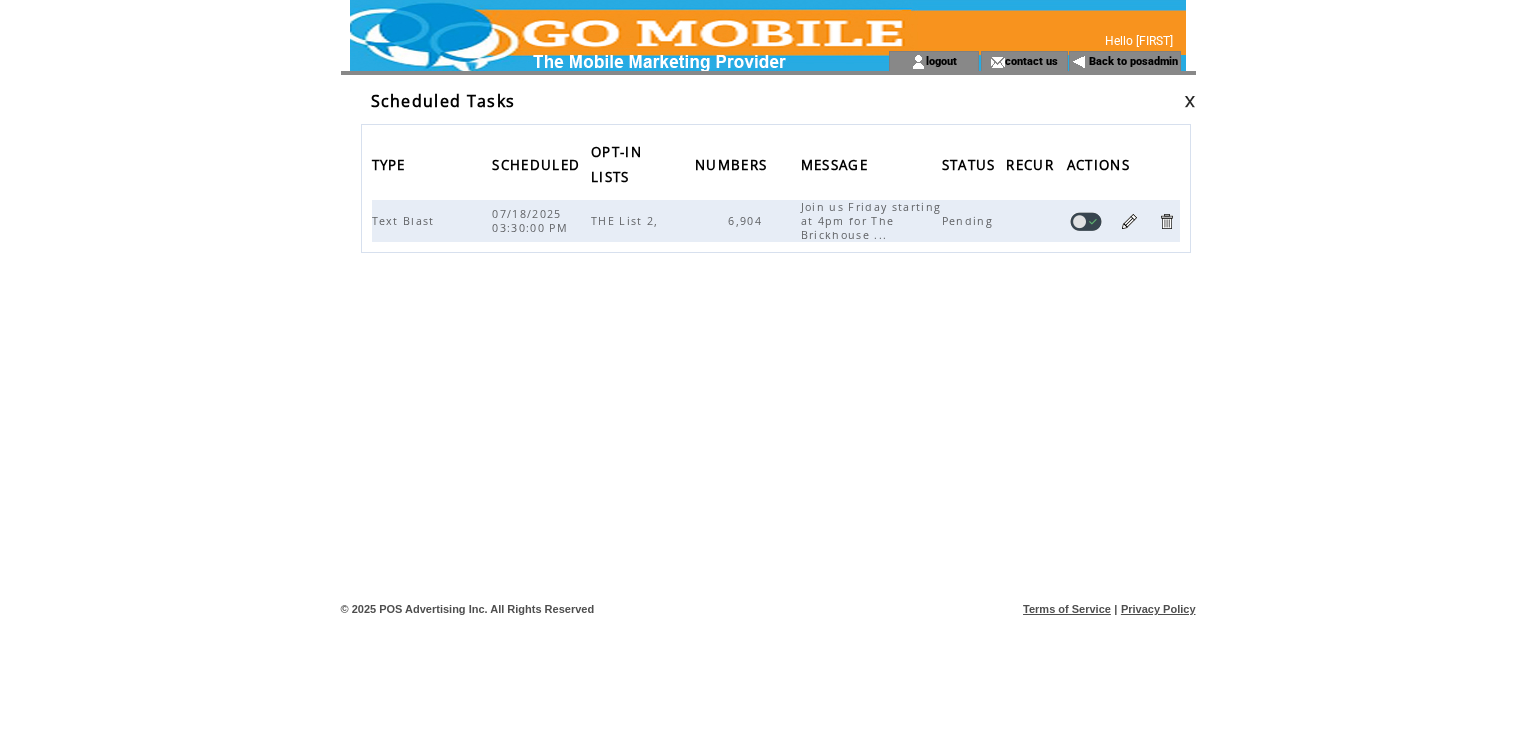click at bounding box center (1190, 101) 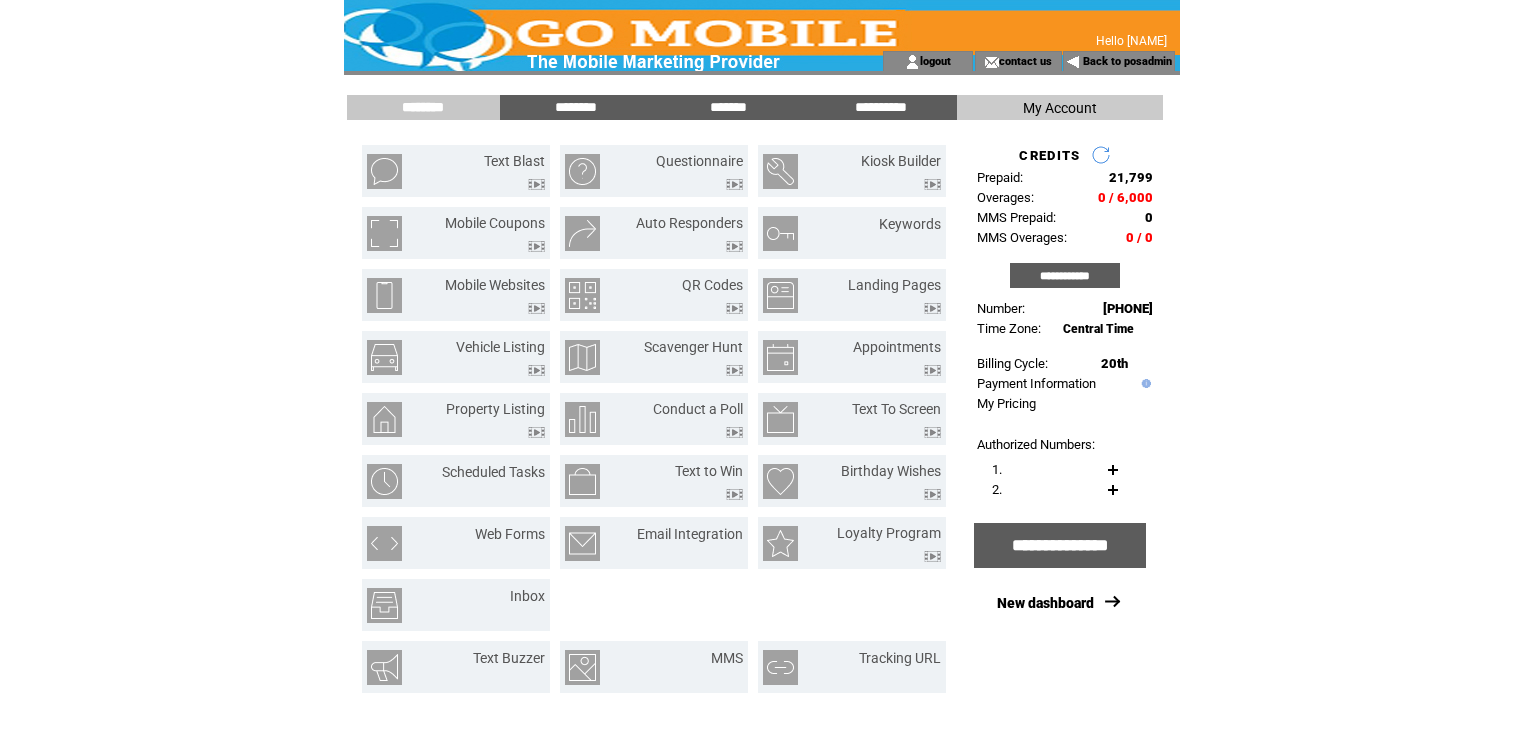 scroll, scrollTop: 0, scrollLeft: 0, axis: both 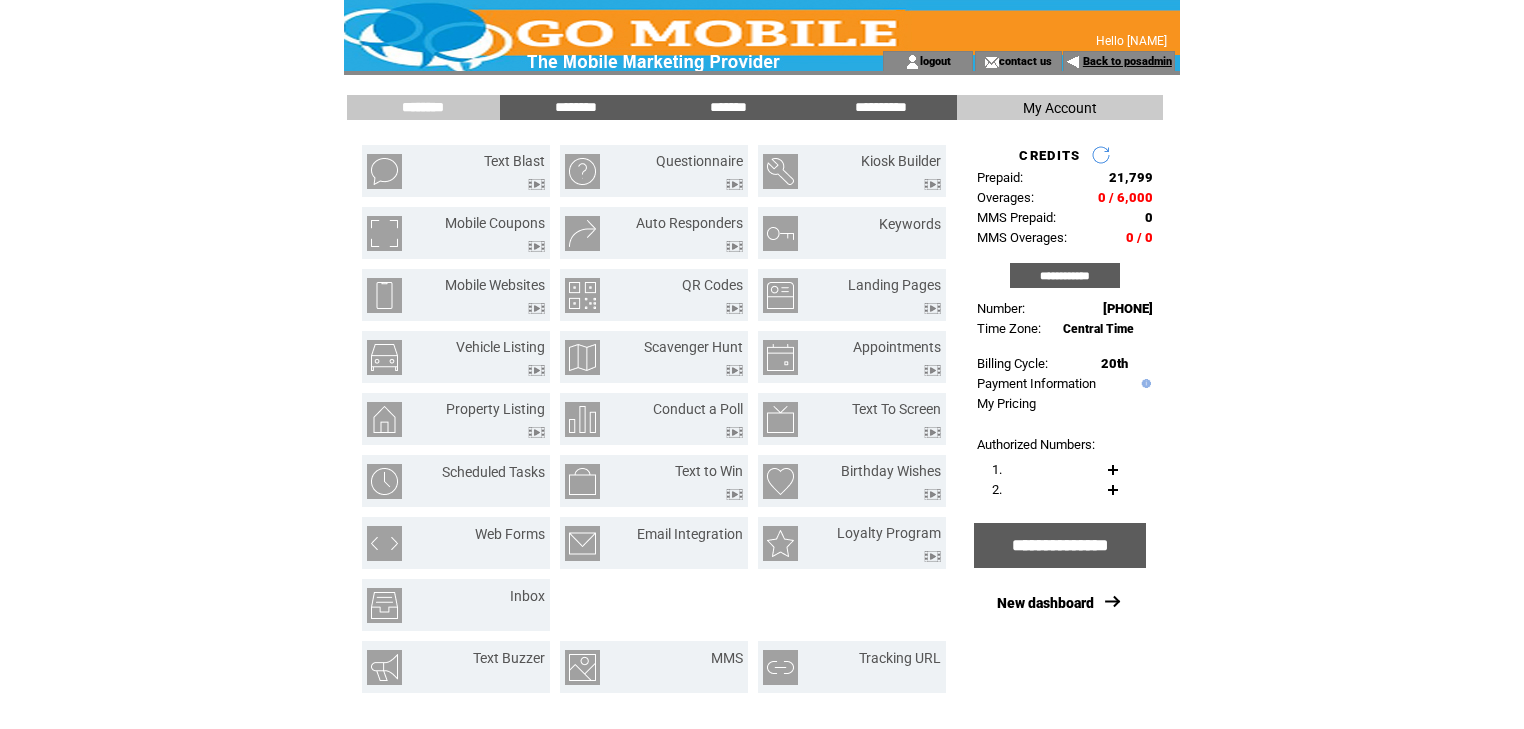 click on "Back to posadmin" at bounding box center [1127, 61] 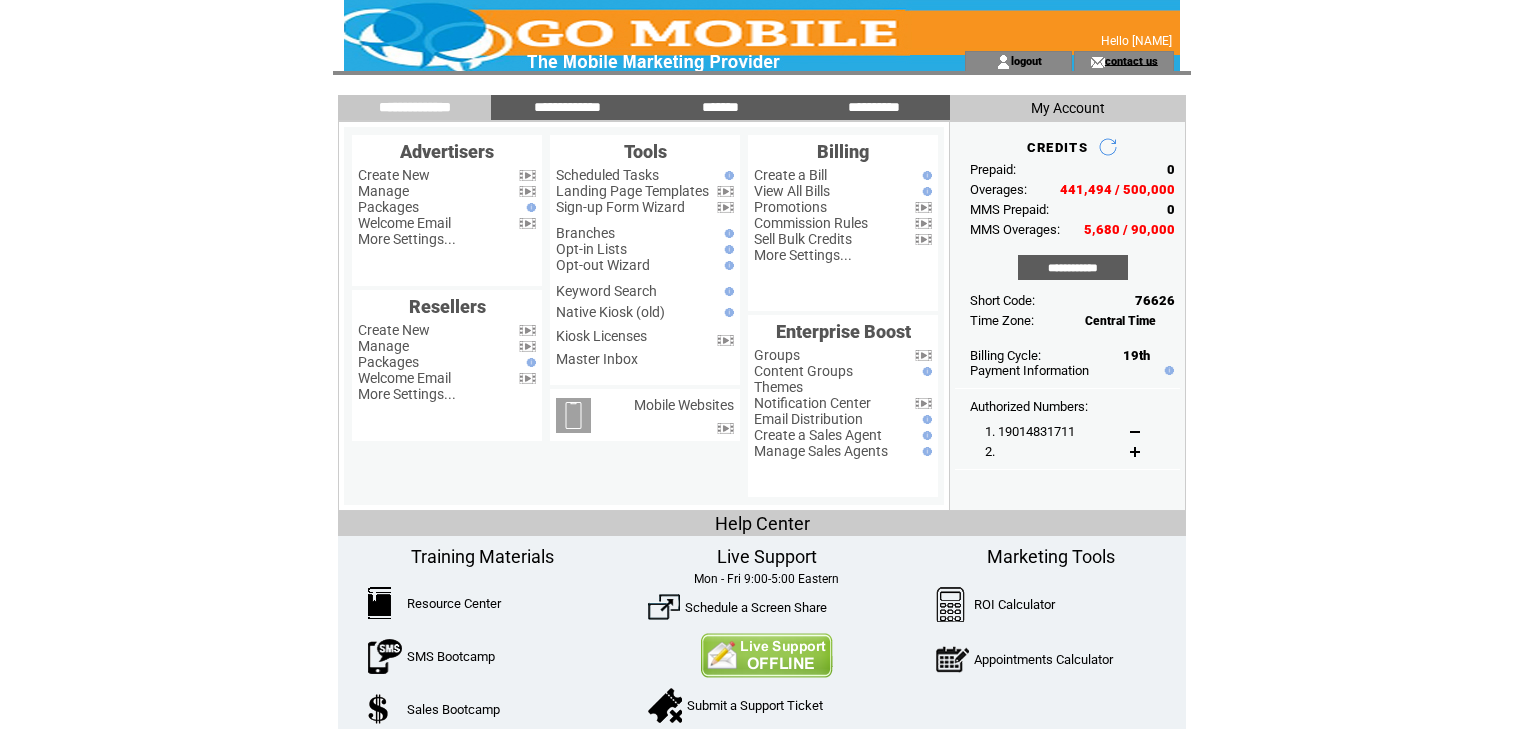scroll, scrollTop: 0, scrollLeft: 0, axis: both 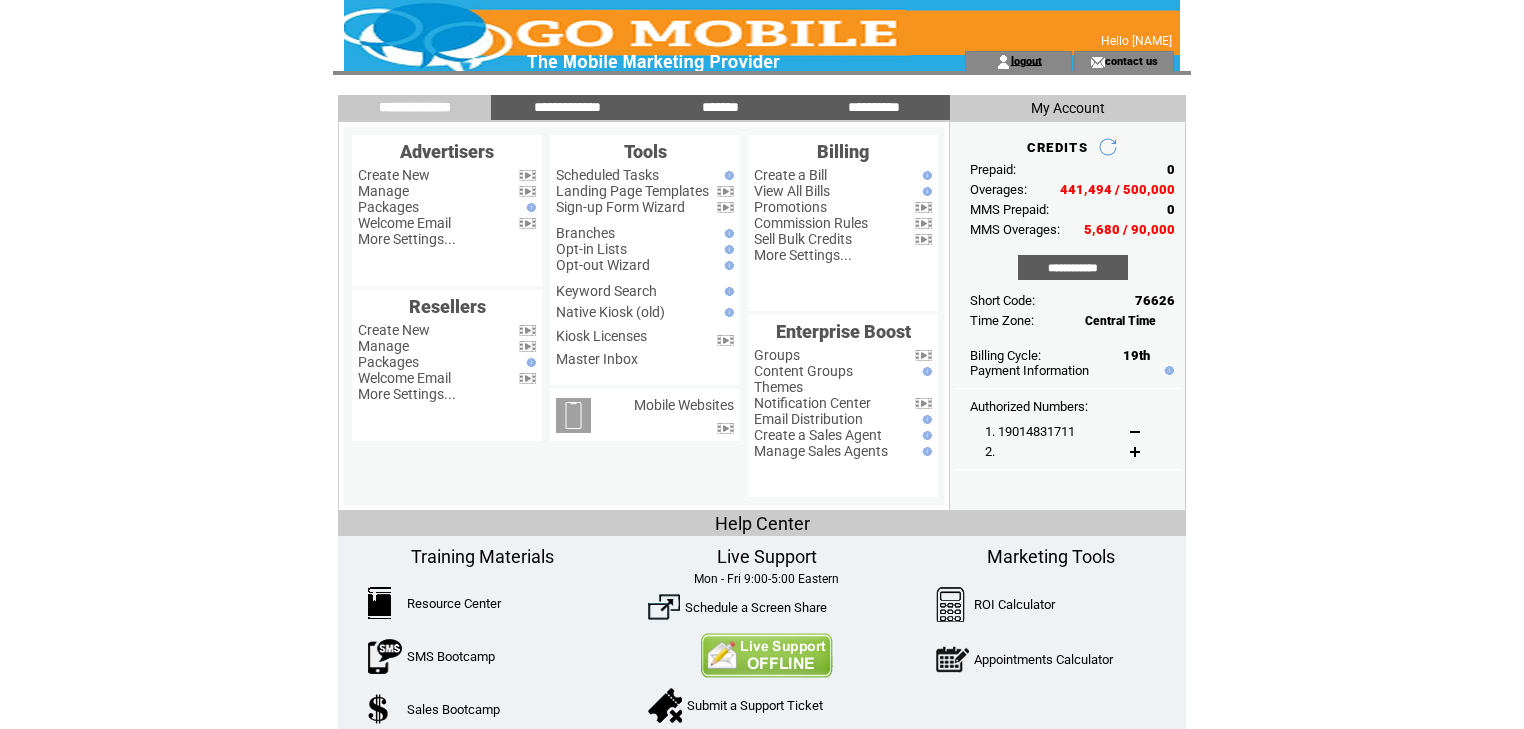 click on "logout" at bounding box center (1026, 60) 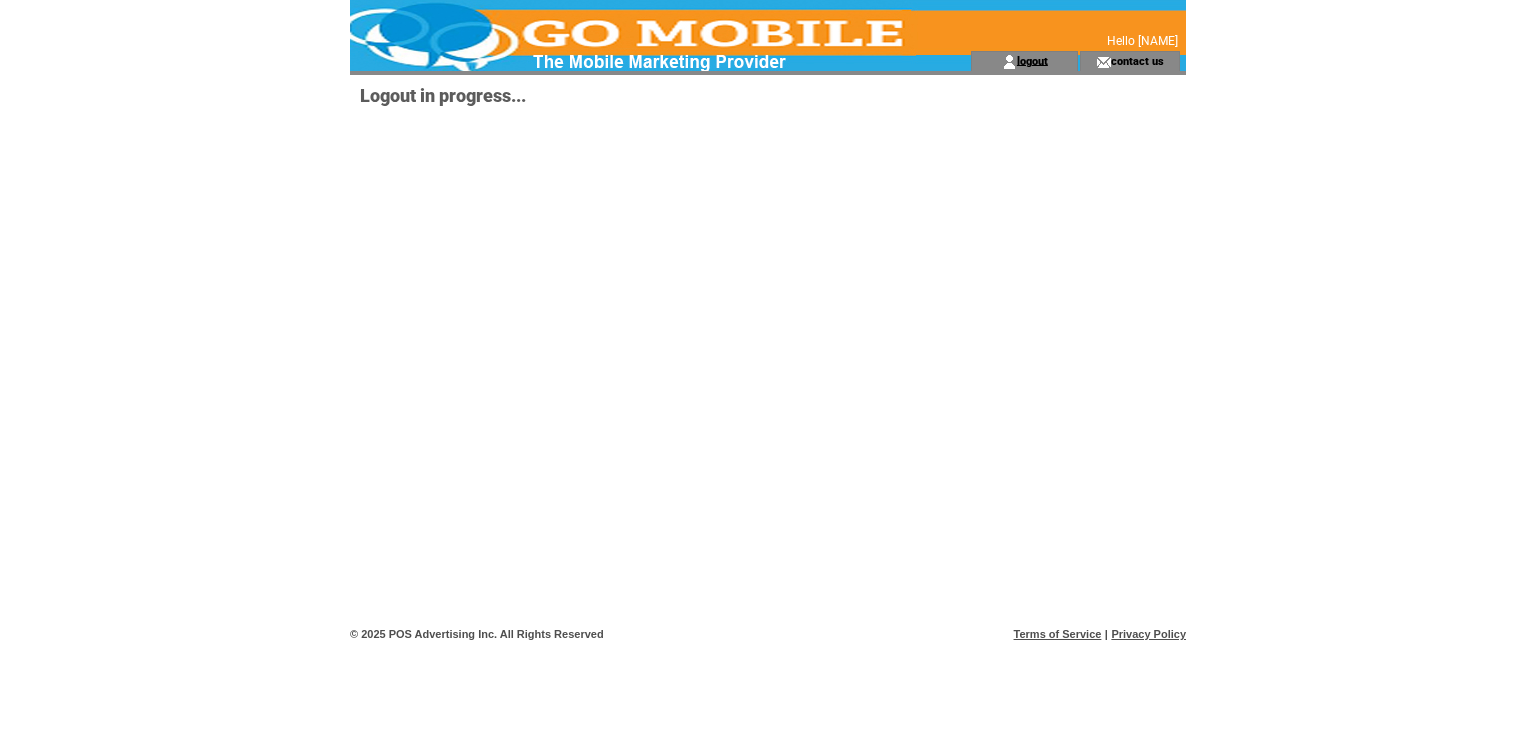 scroll, scrollTop: 0, scrollLeft: 0, axis: both 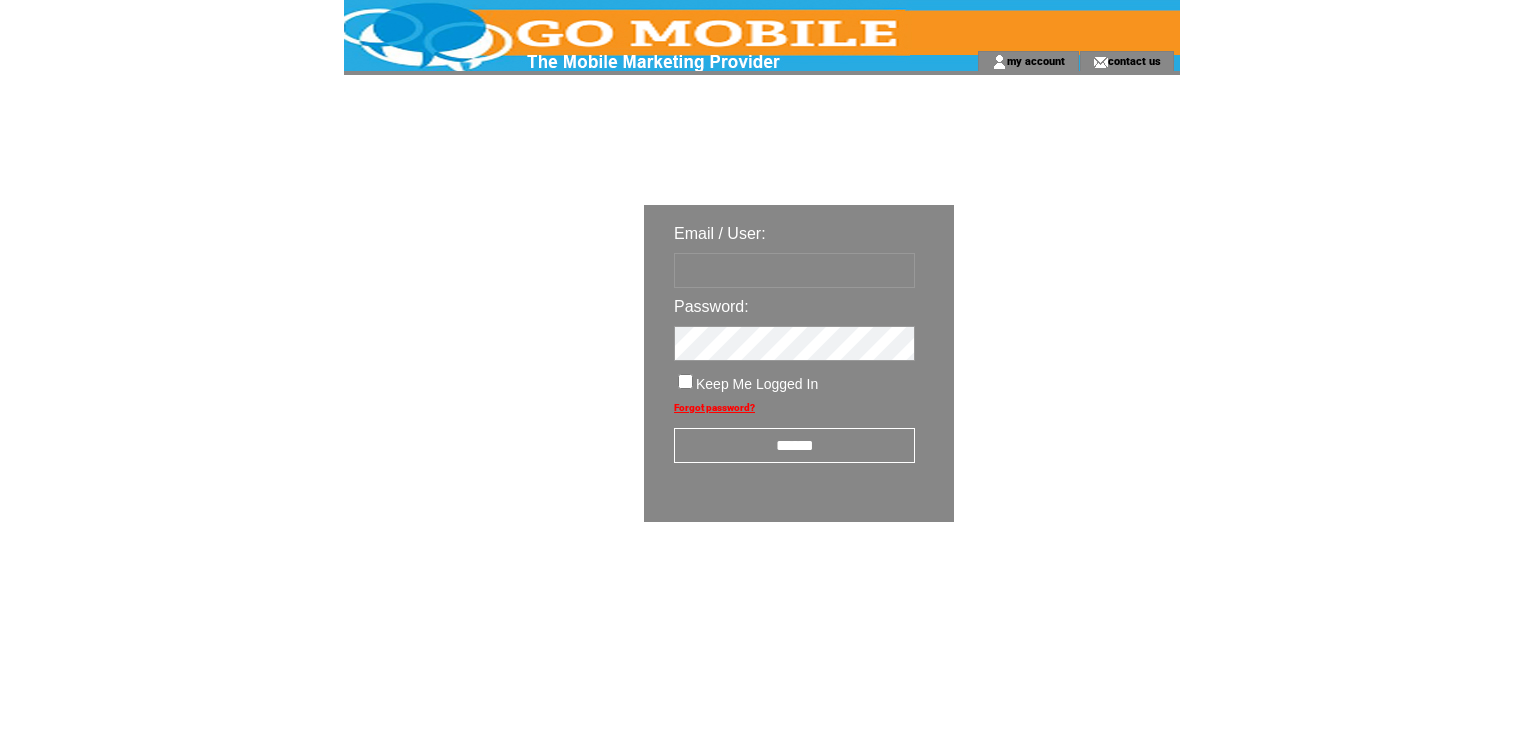 type on "********" 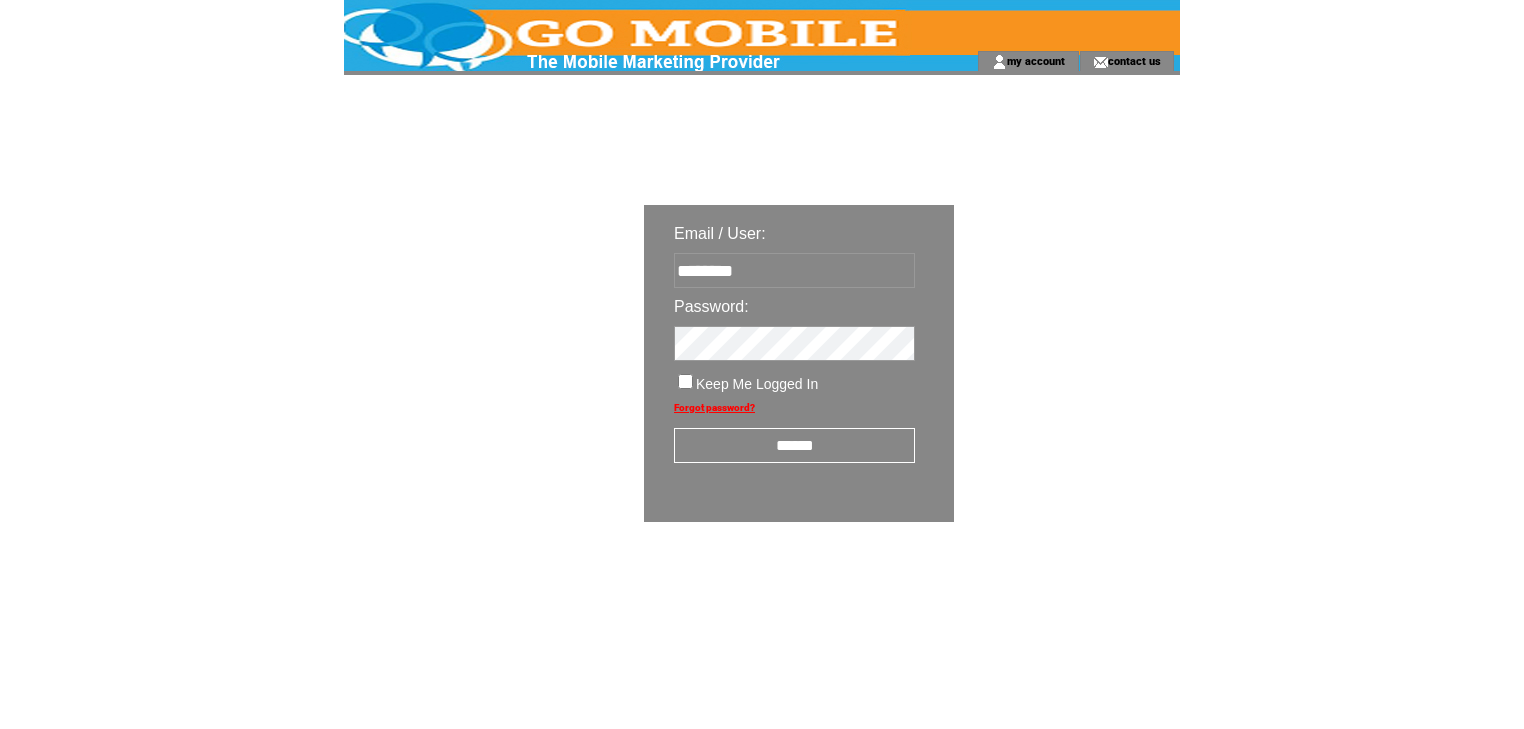 click on "******" at bounding box center [794, 445] 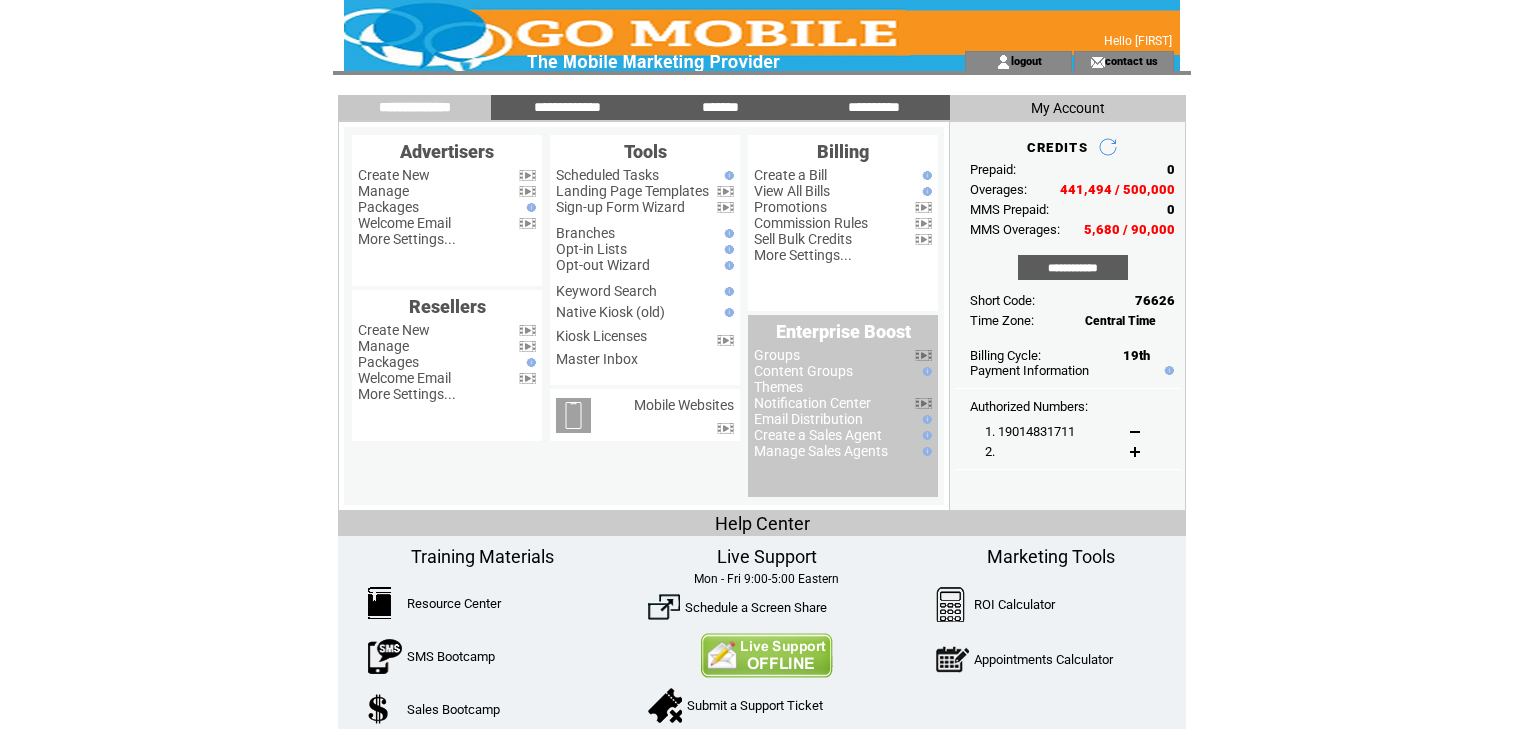 scroll, scrollTop: 0, scrollLeft: 0, axis: both 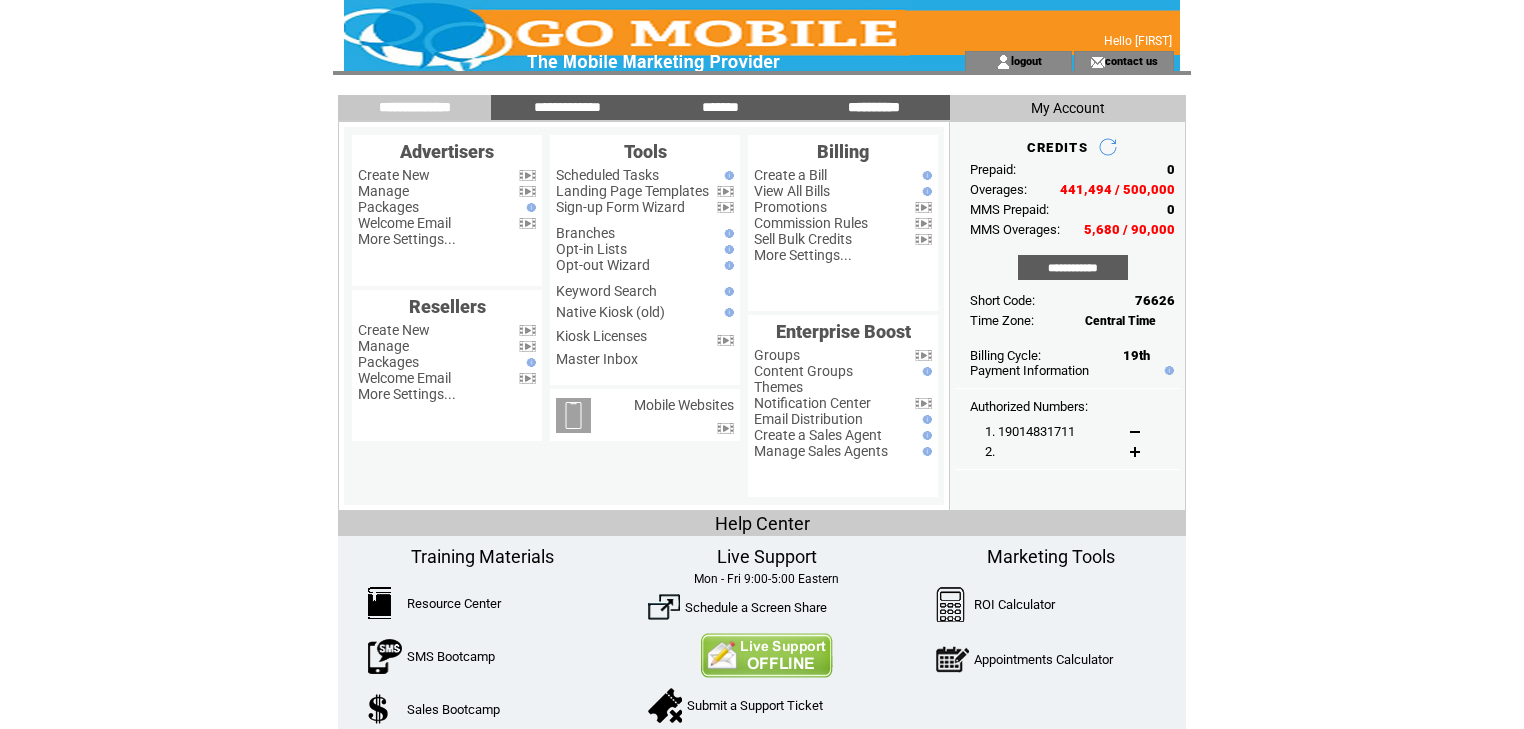 click on "**********" at bounding box center (874, 107) 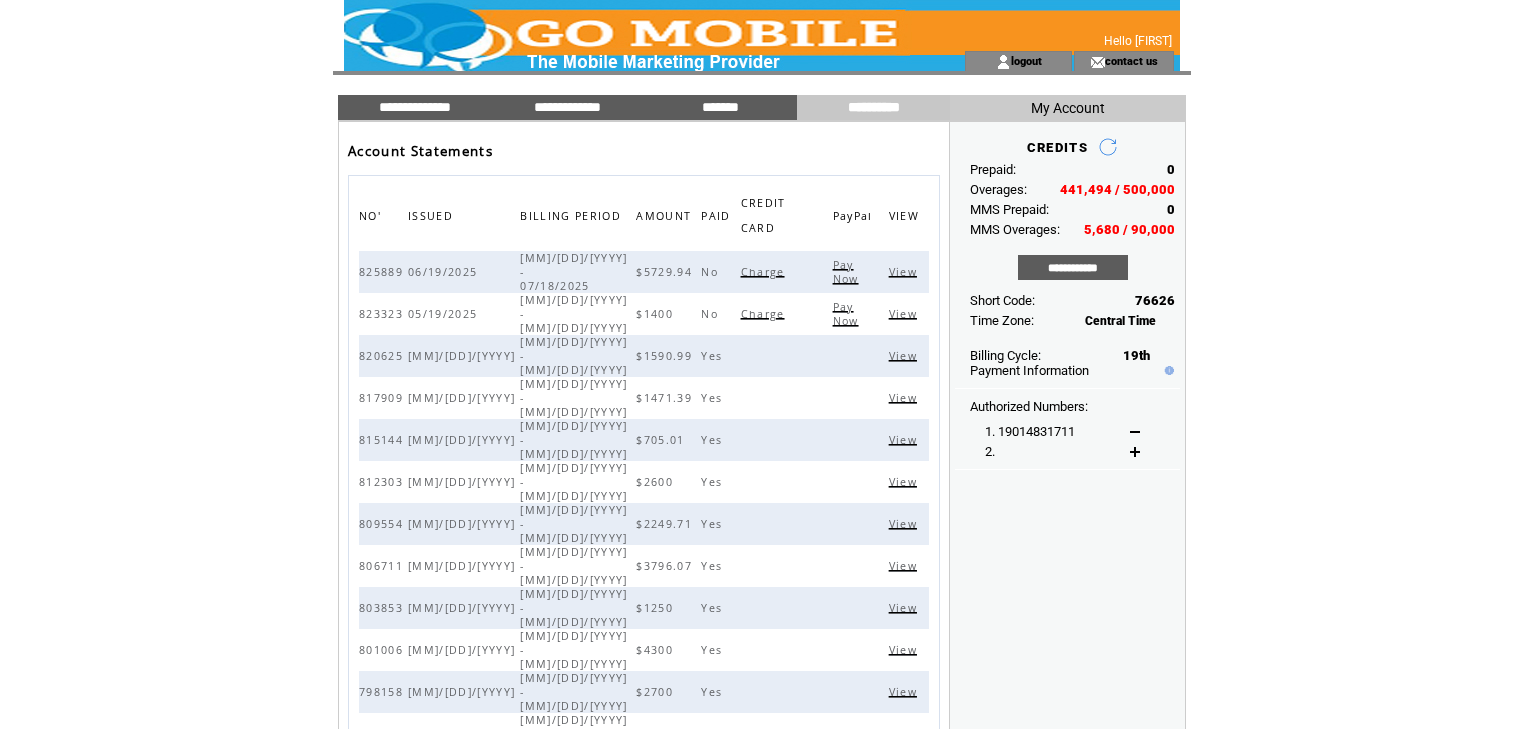 click on "View" at bounding box center (905, 272) 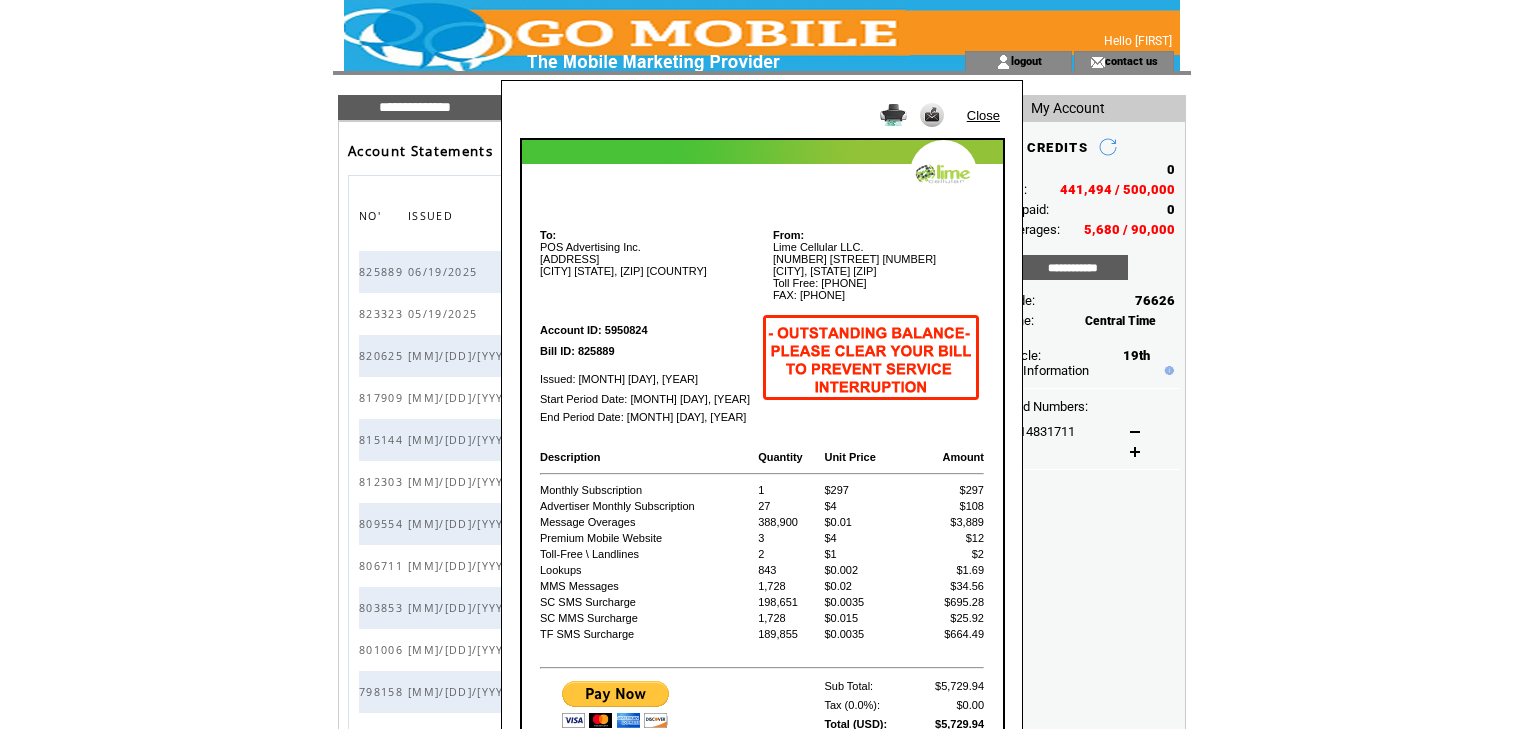 click on "Close" at bounding box center [983, 115] 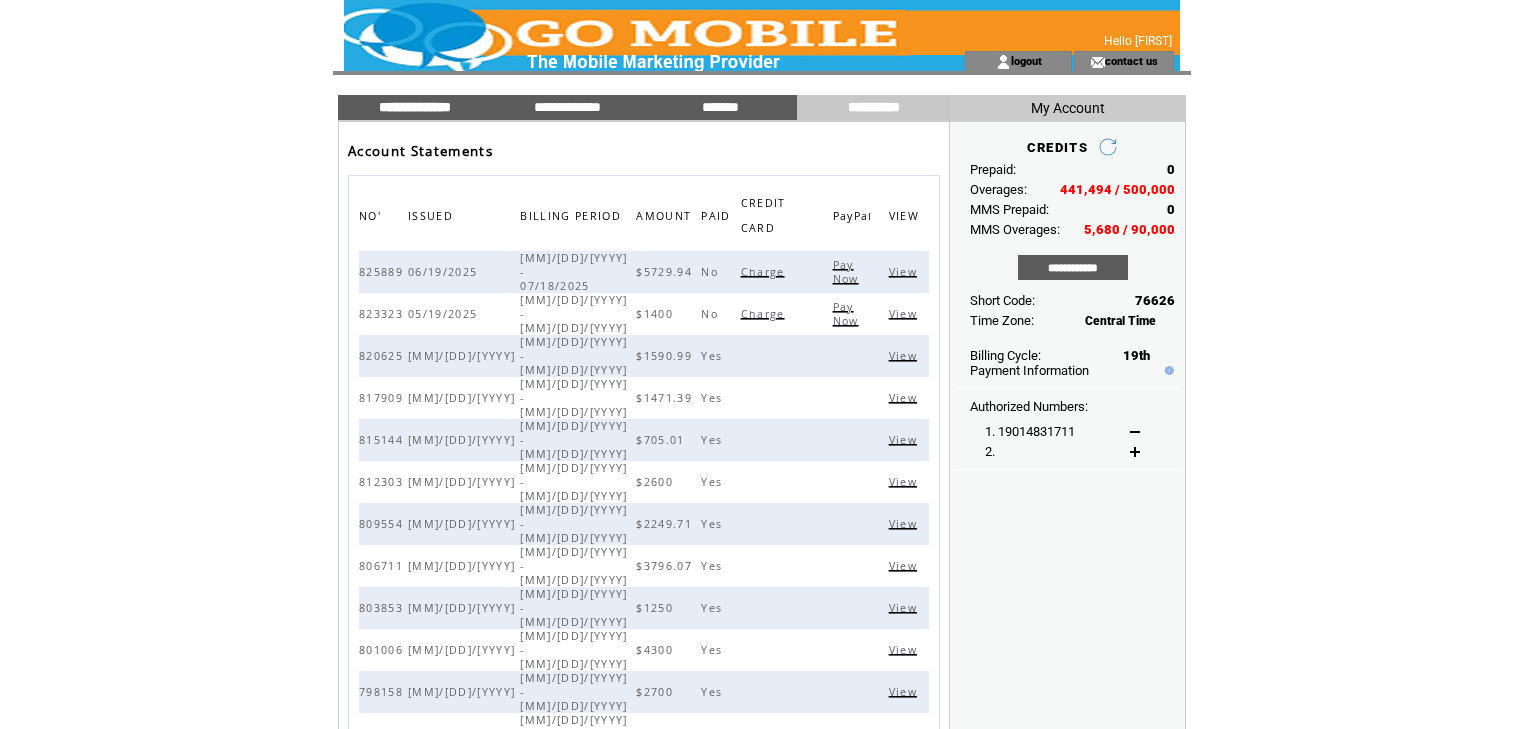 click on "**********" at bounding box center [415, 107] 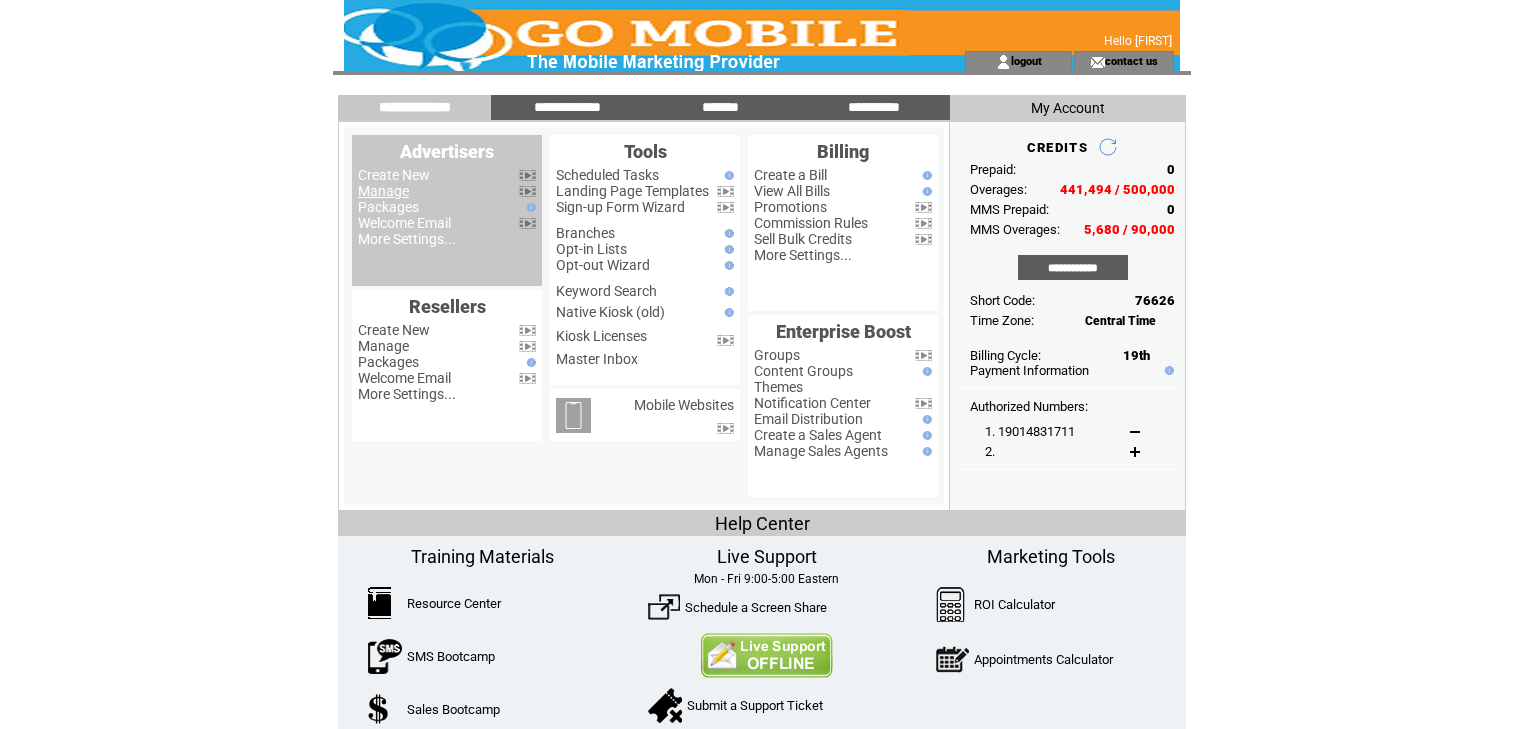 click on "Manage" at bounding box center (383, 191) 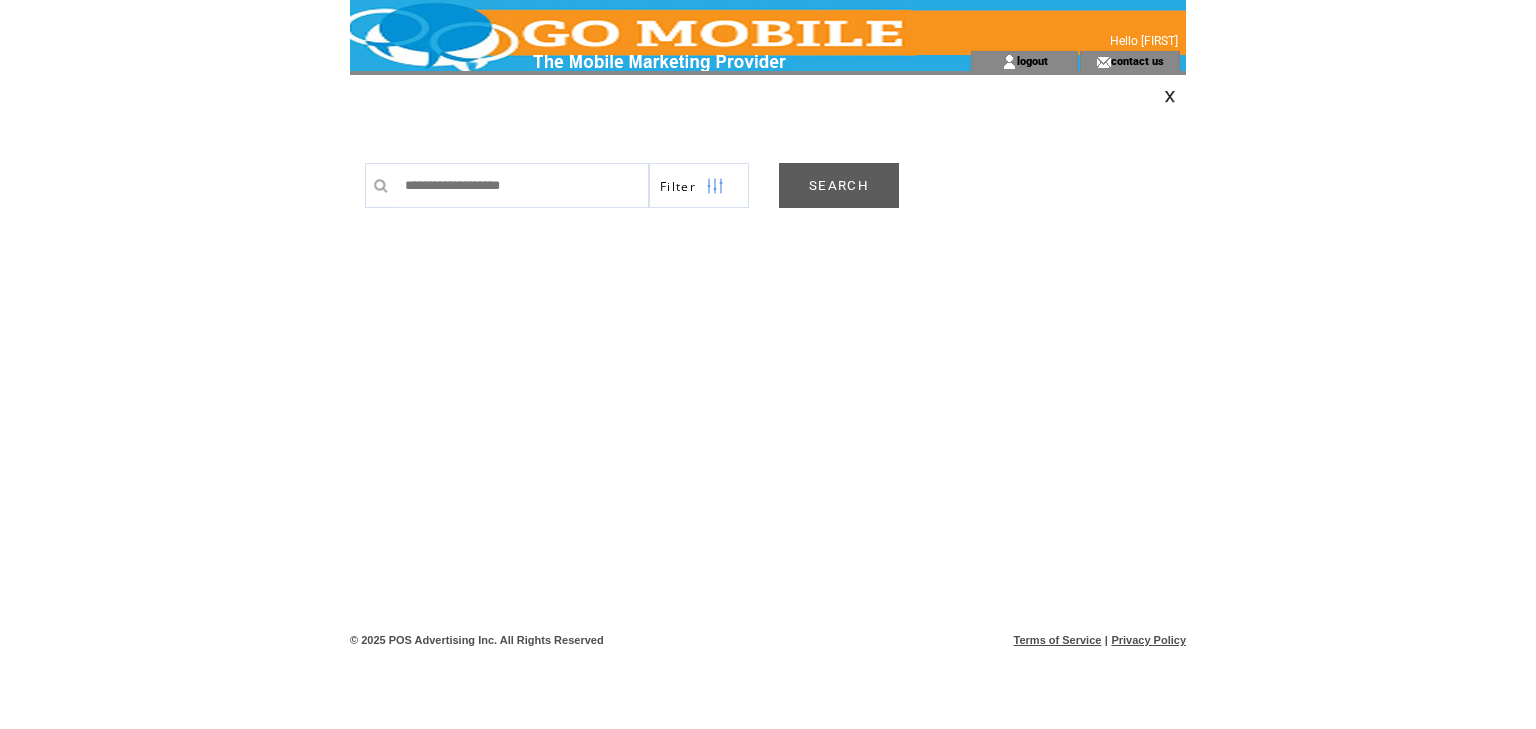 scroll, scrollTop: 0, scrollLeft: 0, axis: both 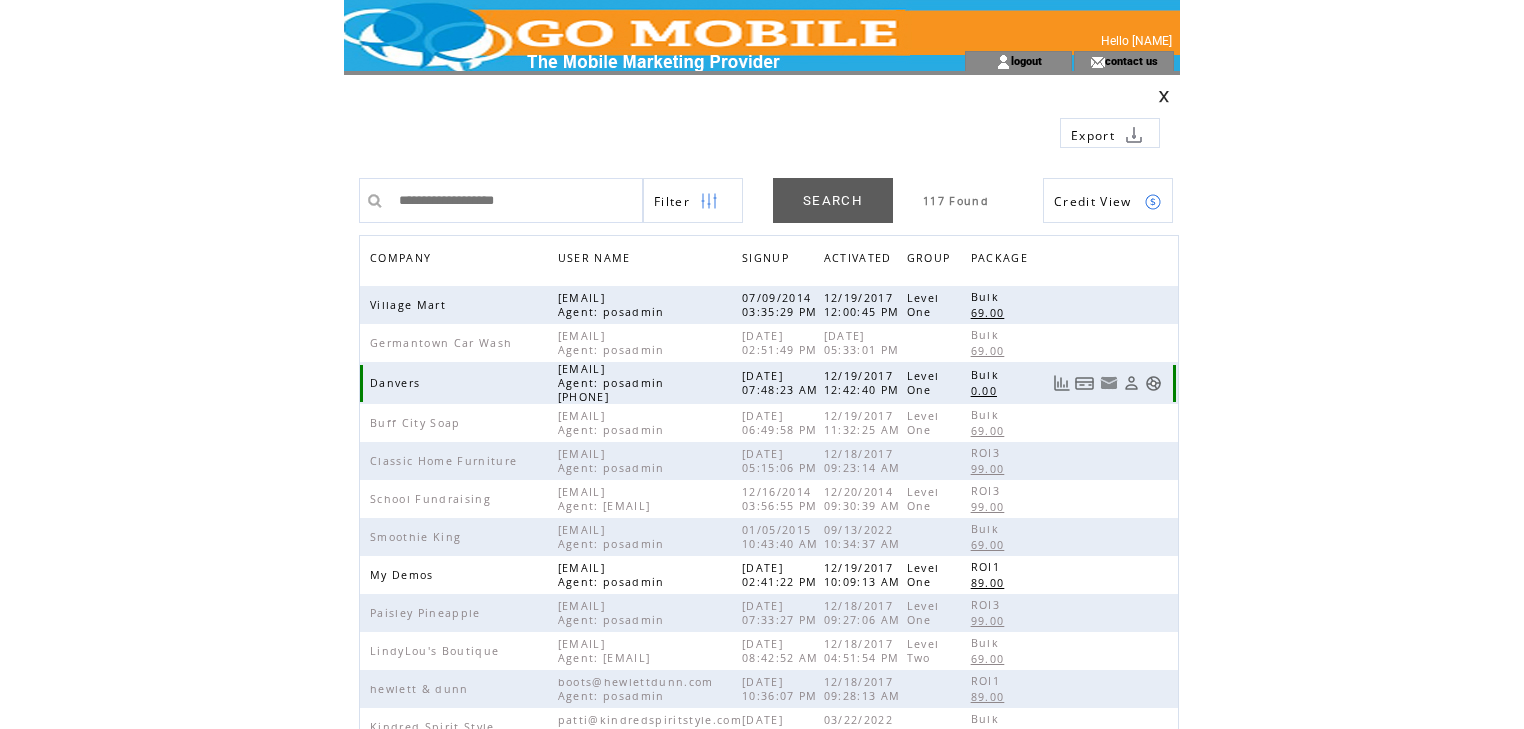 click at bounding box center (1153, 383) 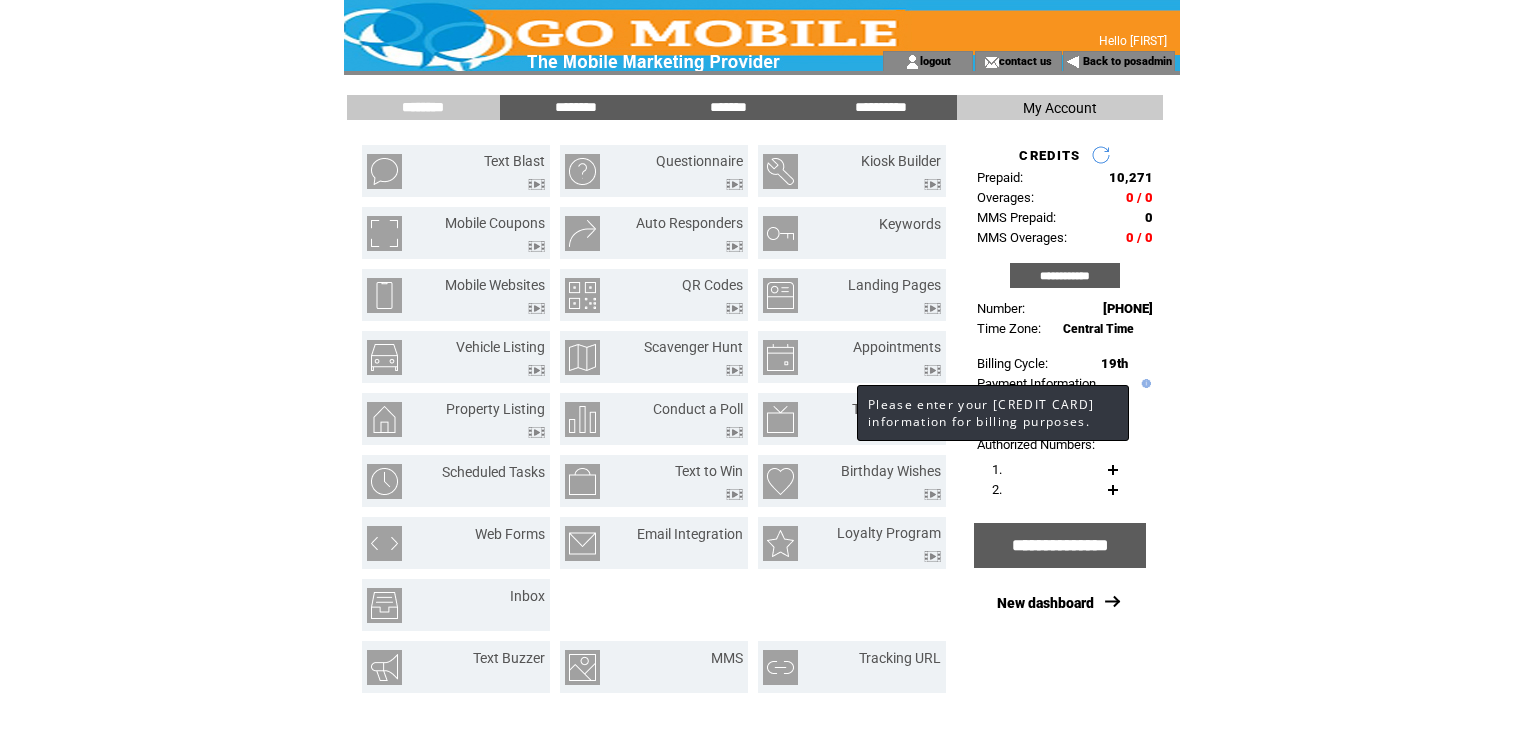 scroll, scrollTop: 0, scrollLeft: 0, axis: both 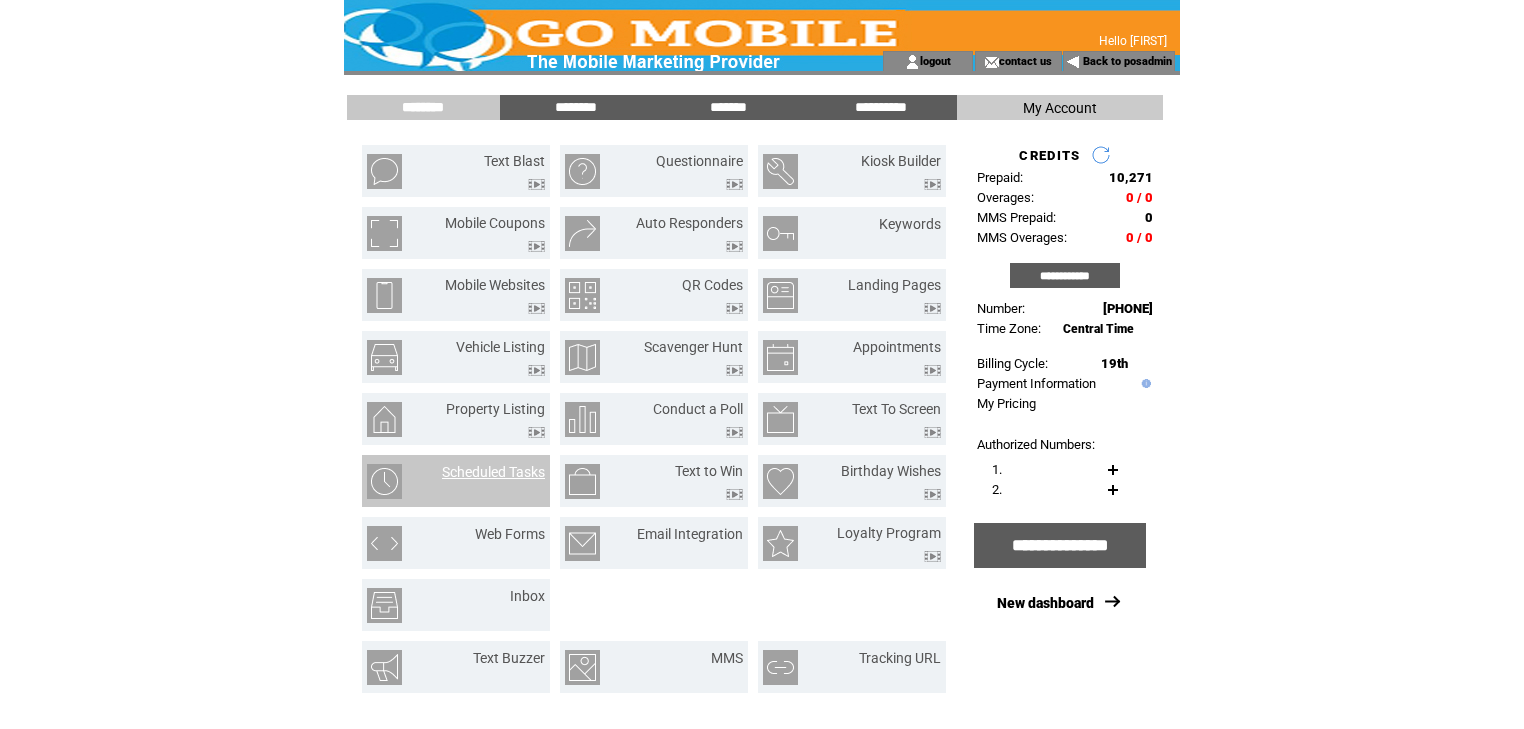click on "Scheduled Tasks" at bounding box center [493, 472] 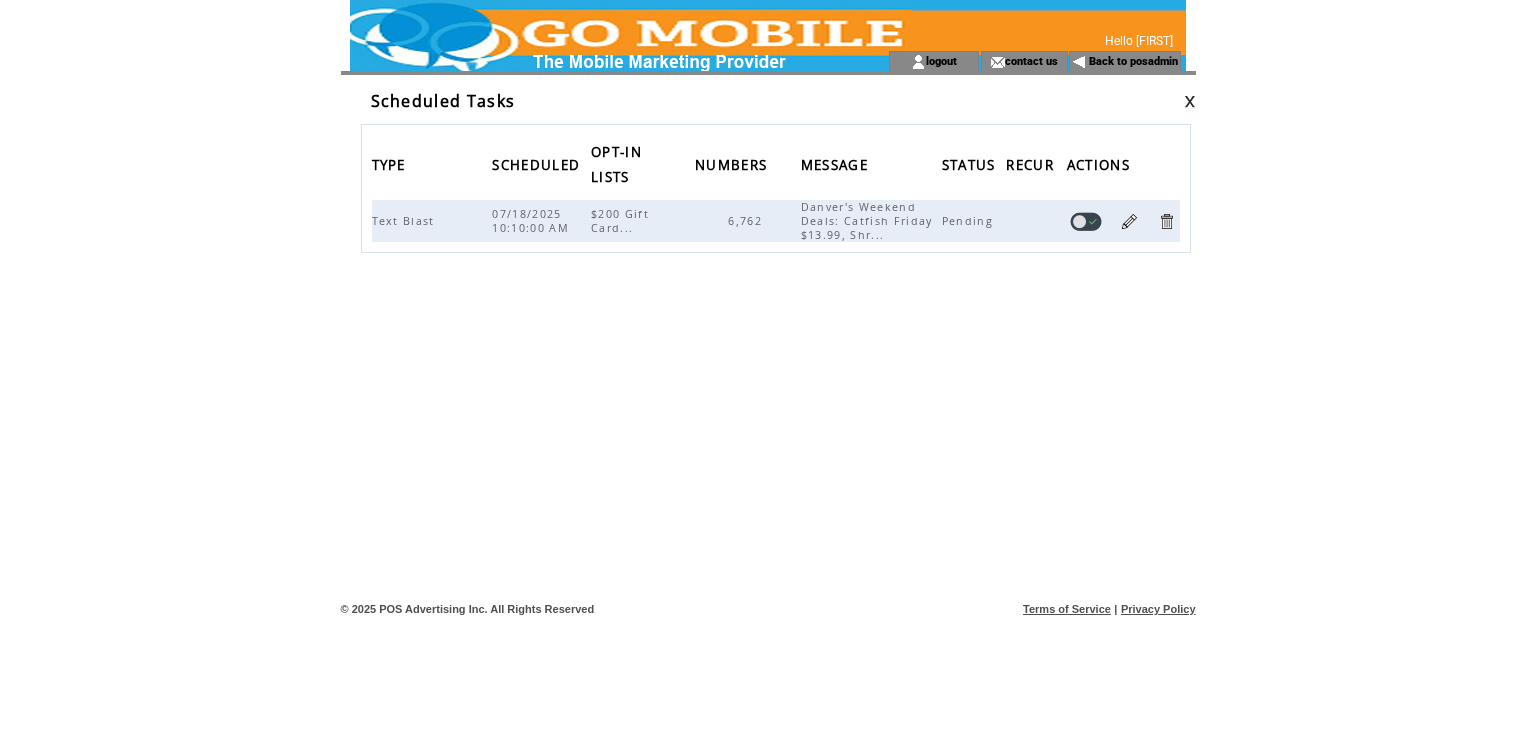 scroll, scrollTop: 0, scrollLeft: 0, axis: both 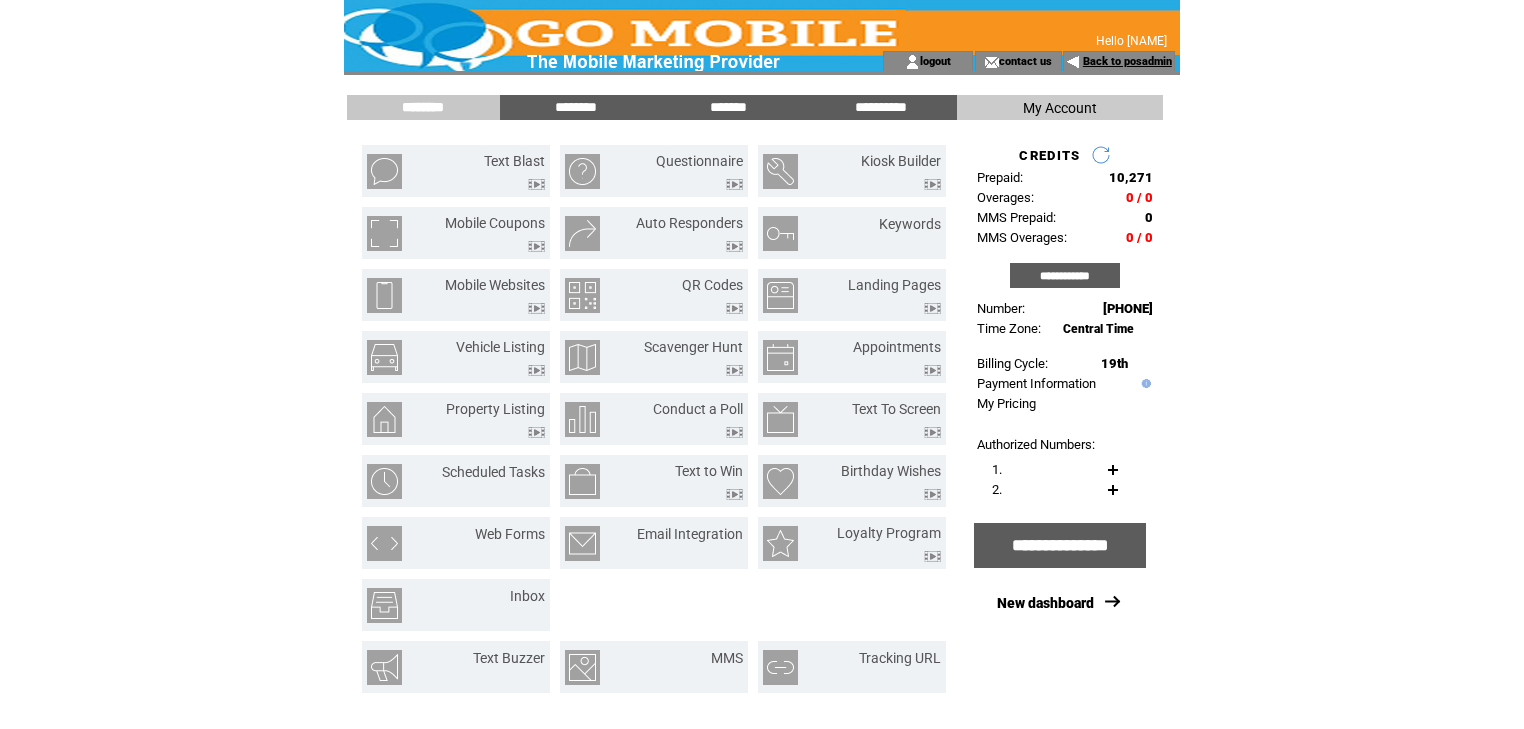 click on "Back to posadmin" at bounding box center [1127, 61] 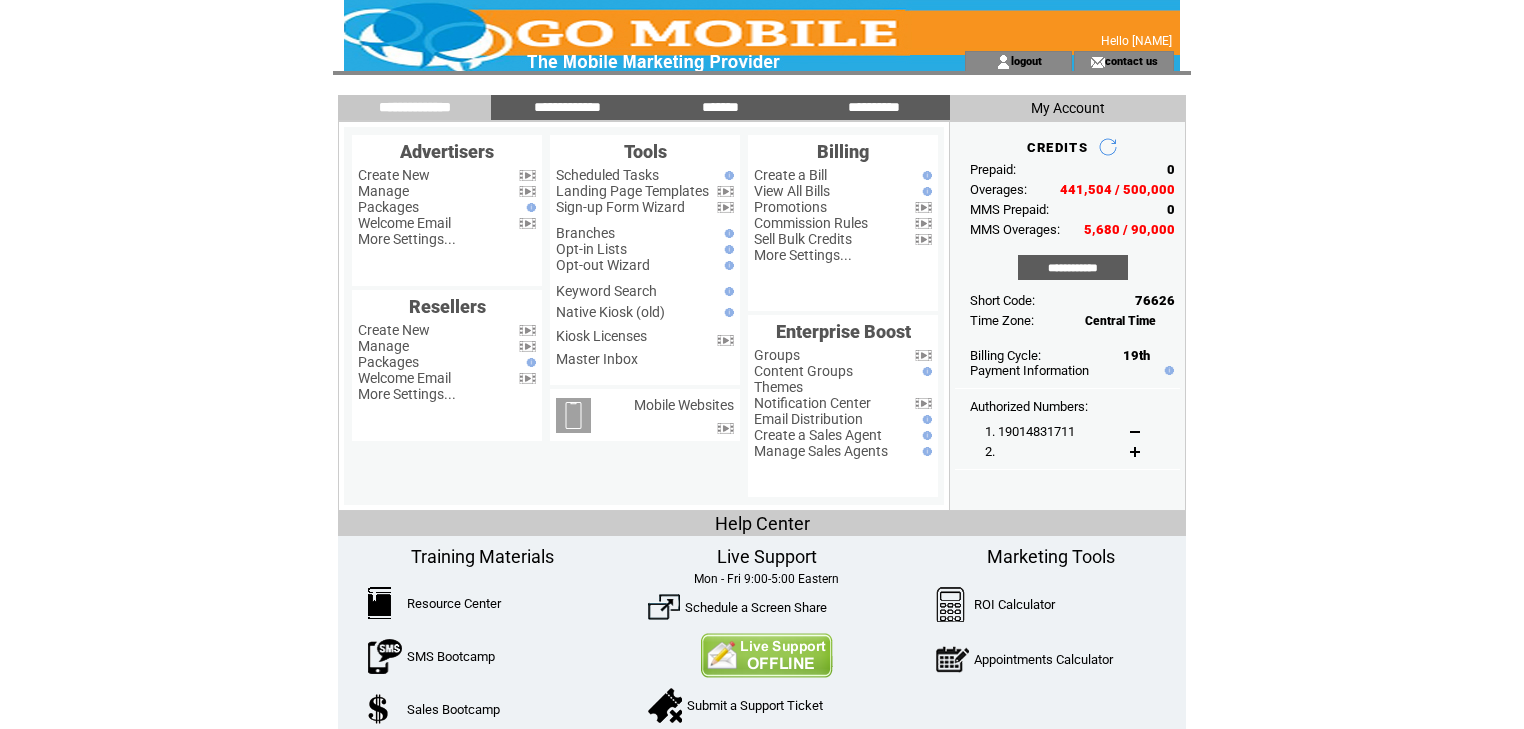 scroll, scrollTop: 0, scrollLeft: 0, axis: both 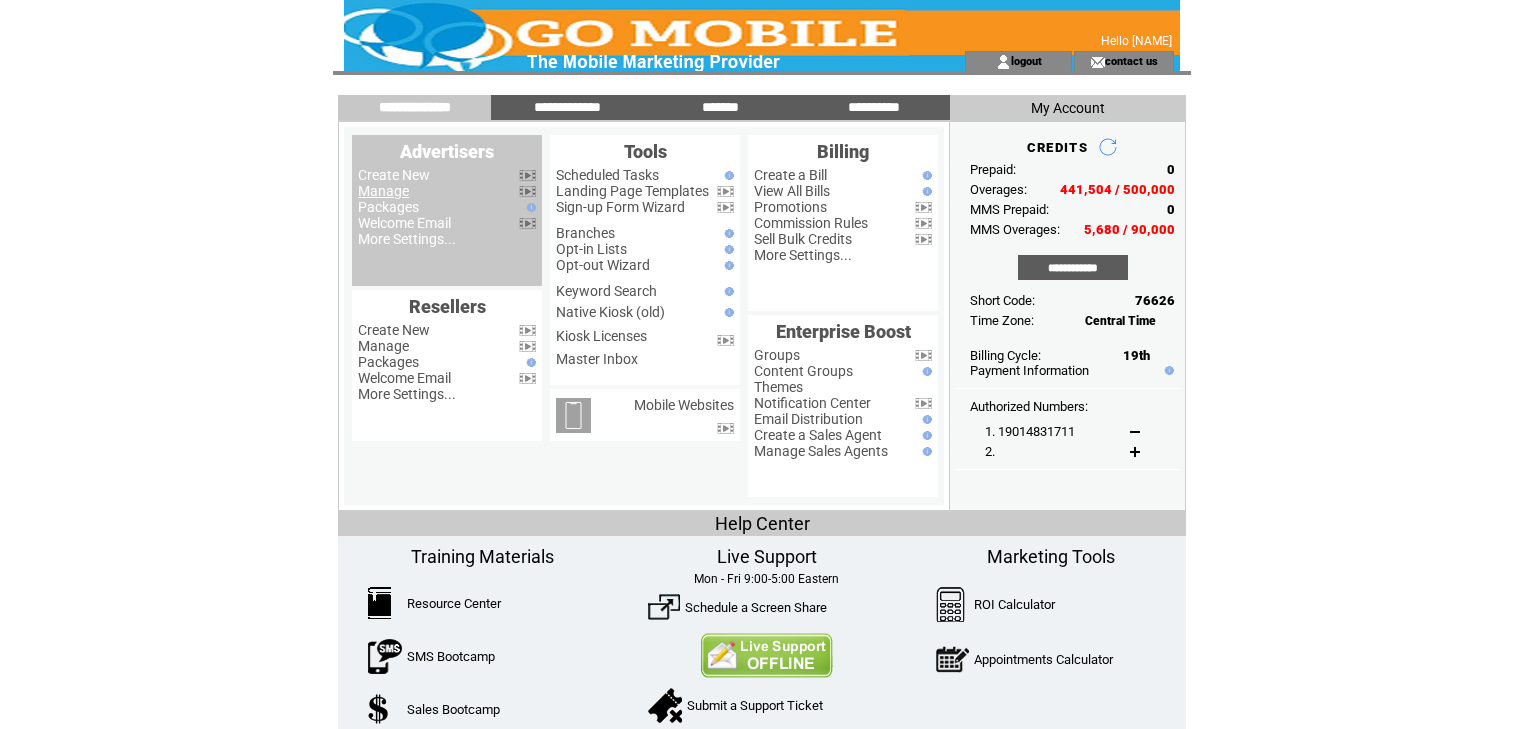 click on "Manage" at bounding box center (383, 191) 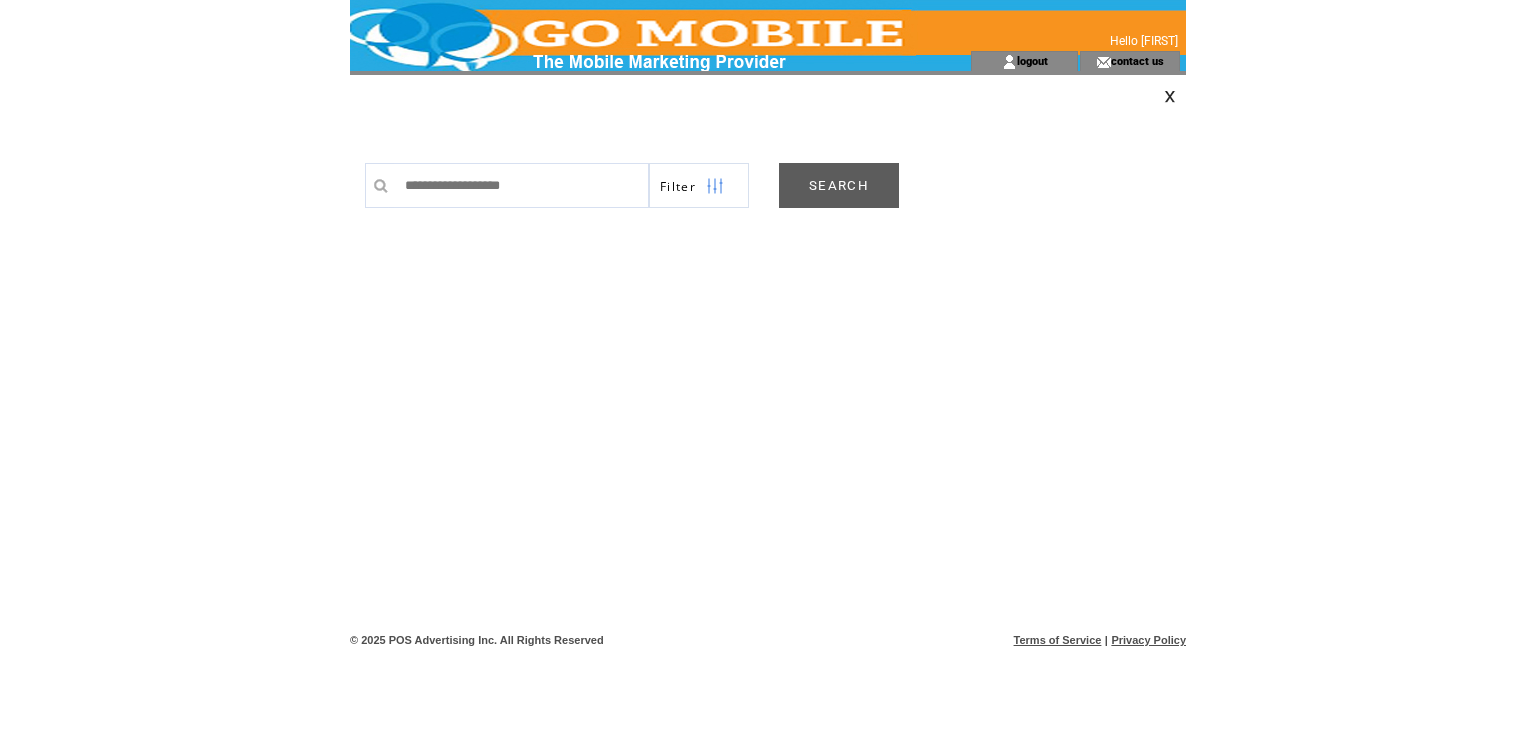 scroll, scrollTop: 0, scrollLeft: 0, axis: both 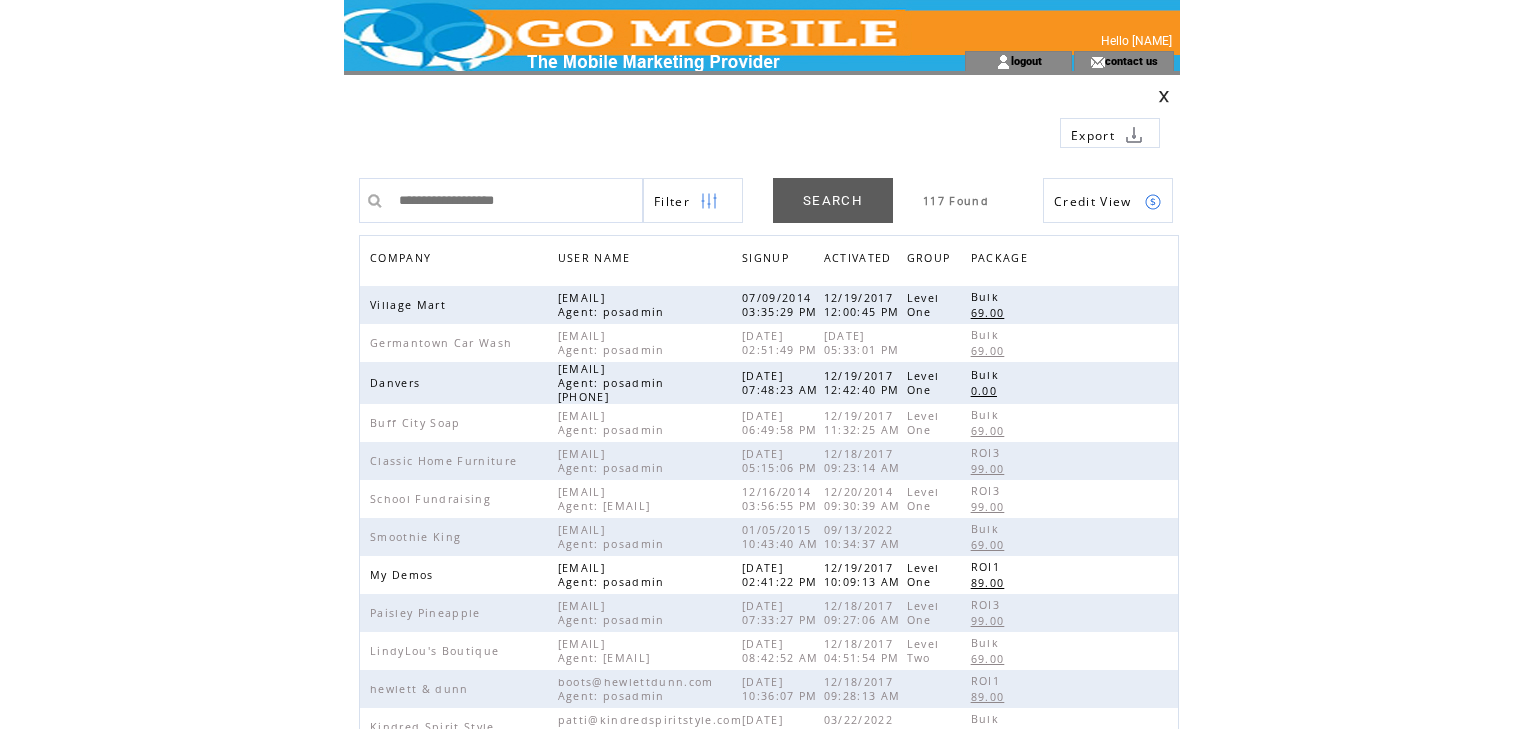 click on "COMPANY" at bounding box center [403, 260] 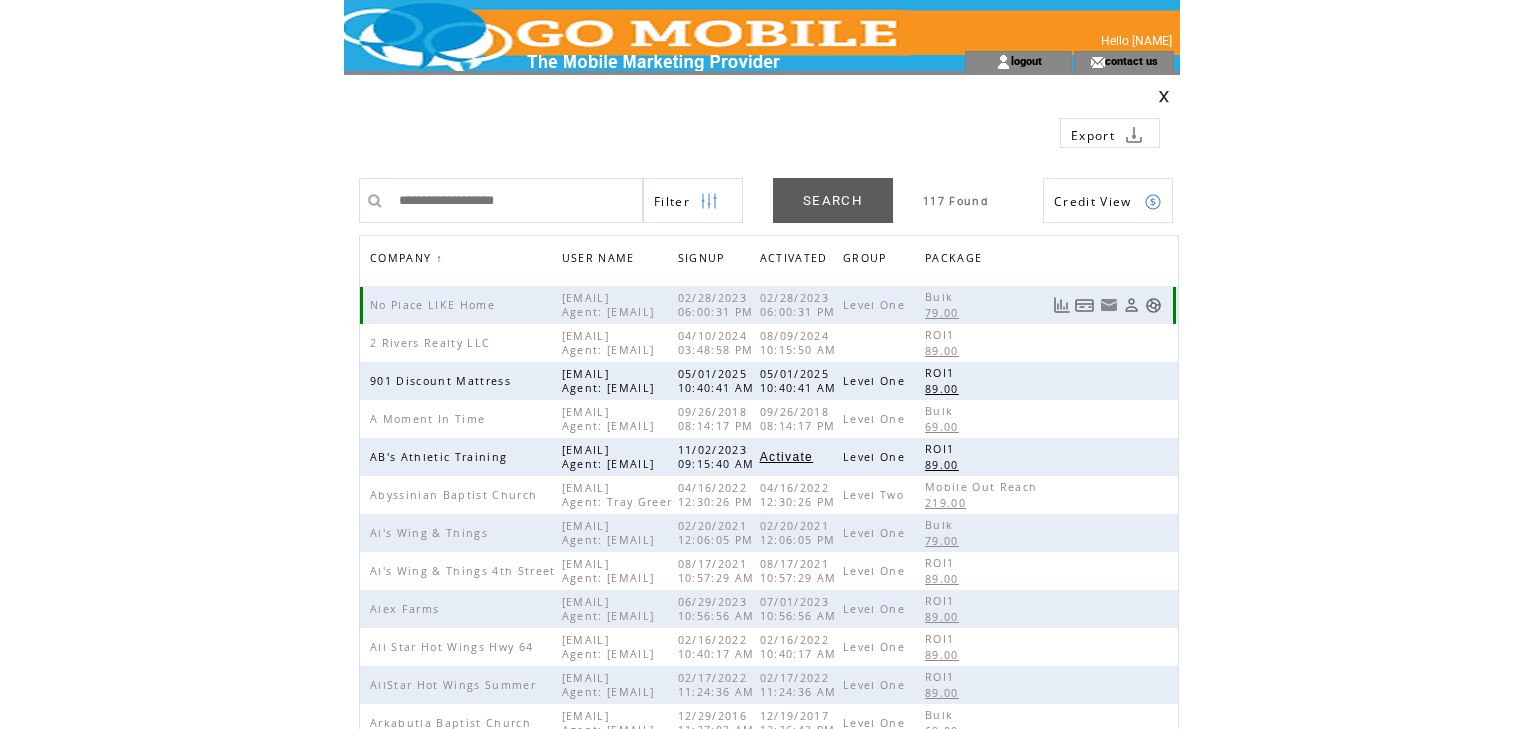scroll, scrollTop: 0, scrollLeft: 0, axis: both 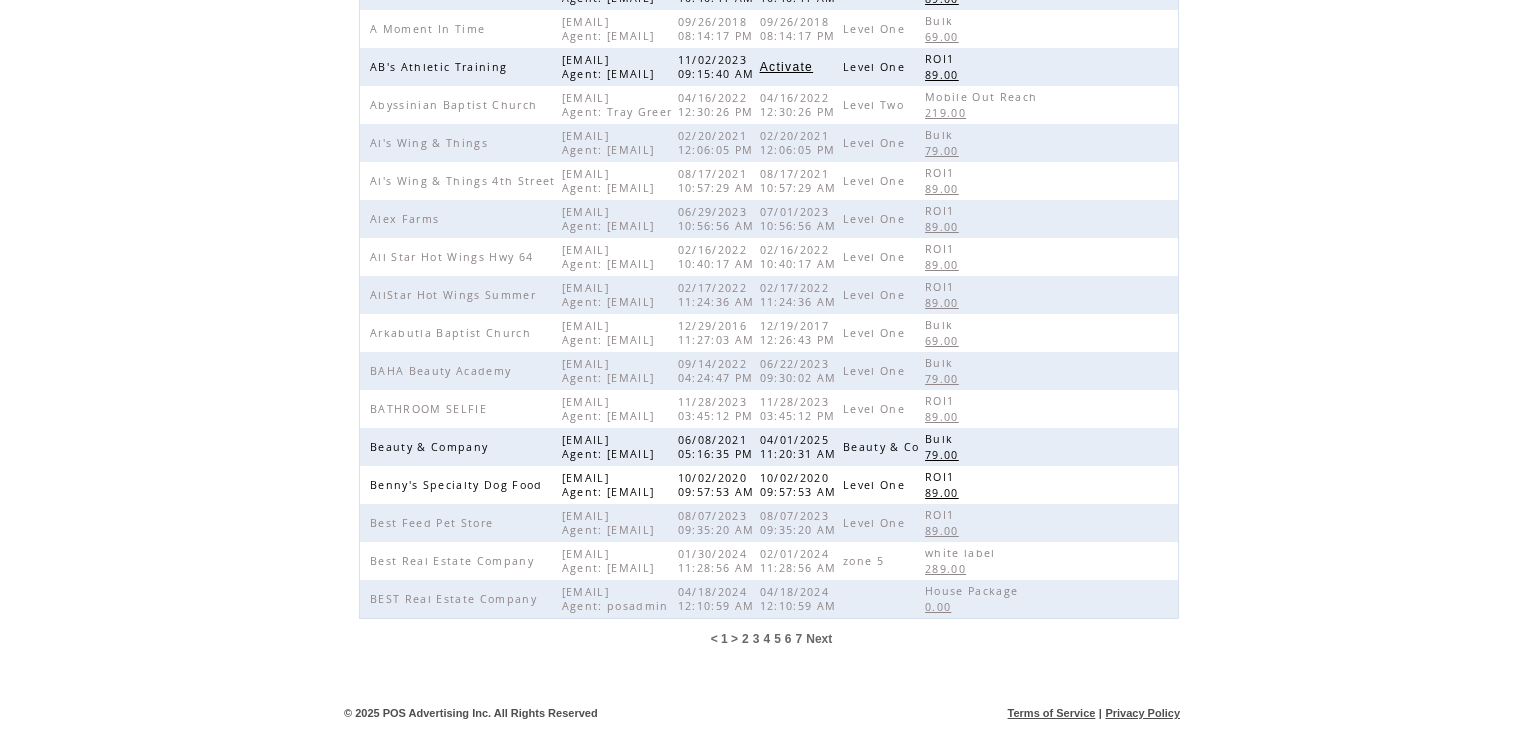 click on "6" at bounding box center [788, 639] 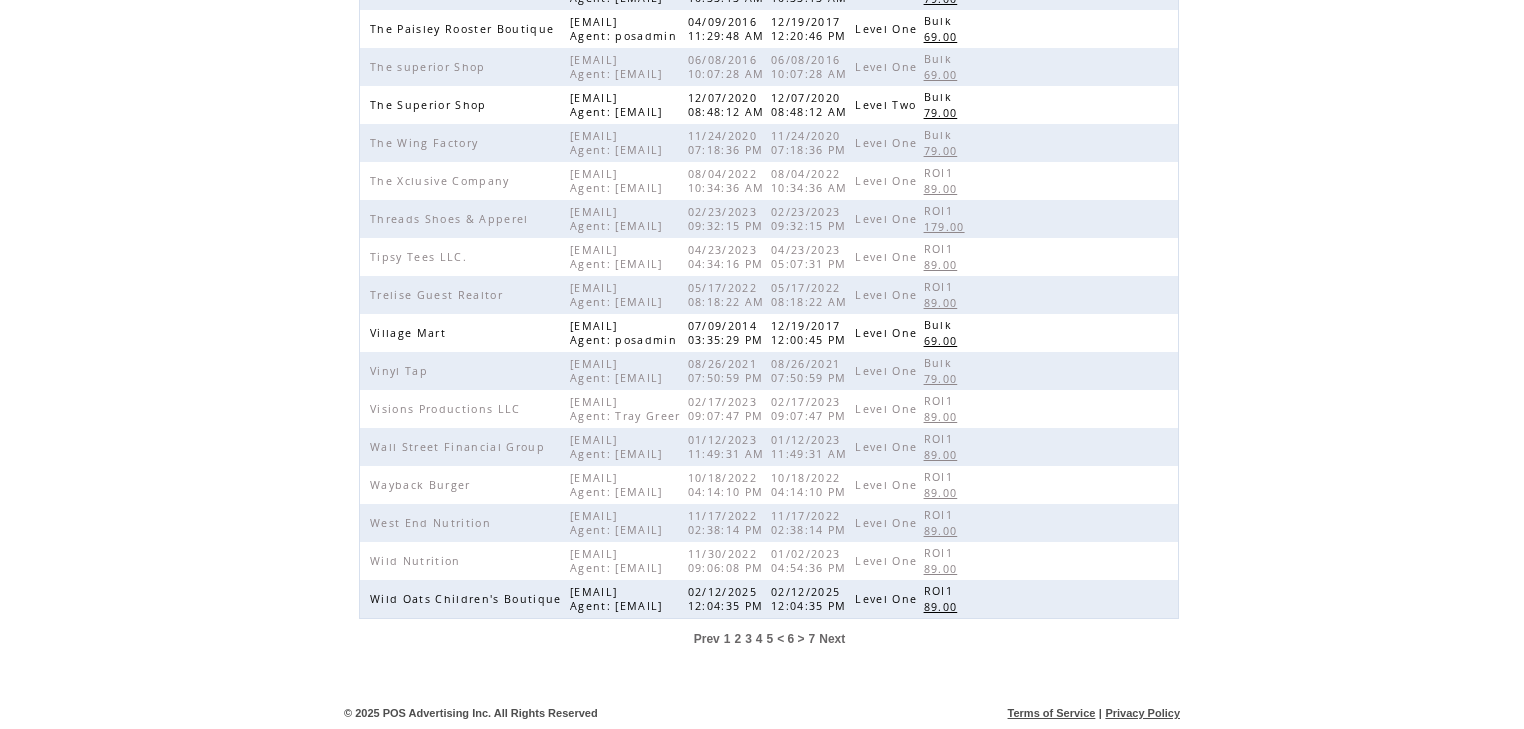 click on "5" at bounding box center (770, 639) 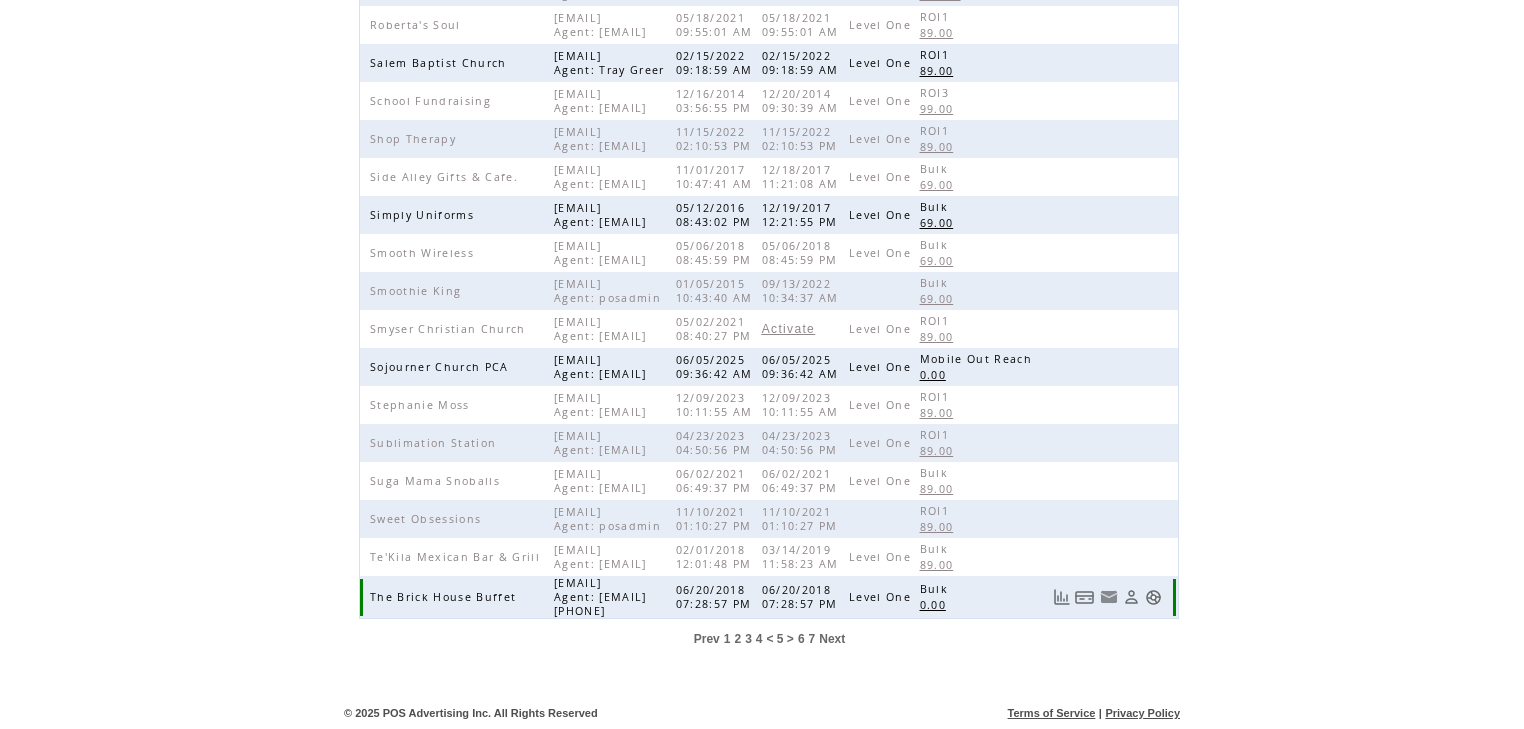 click at bounding box center [1153, 597] 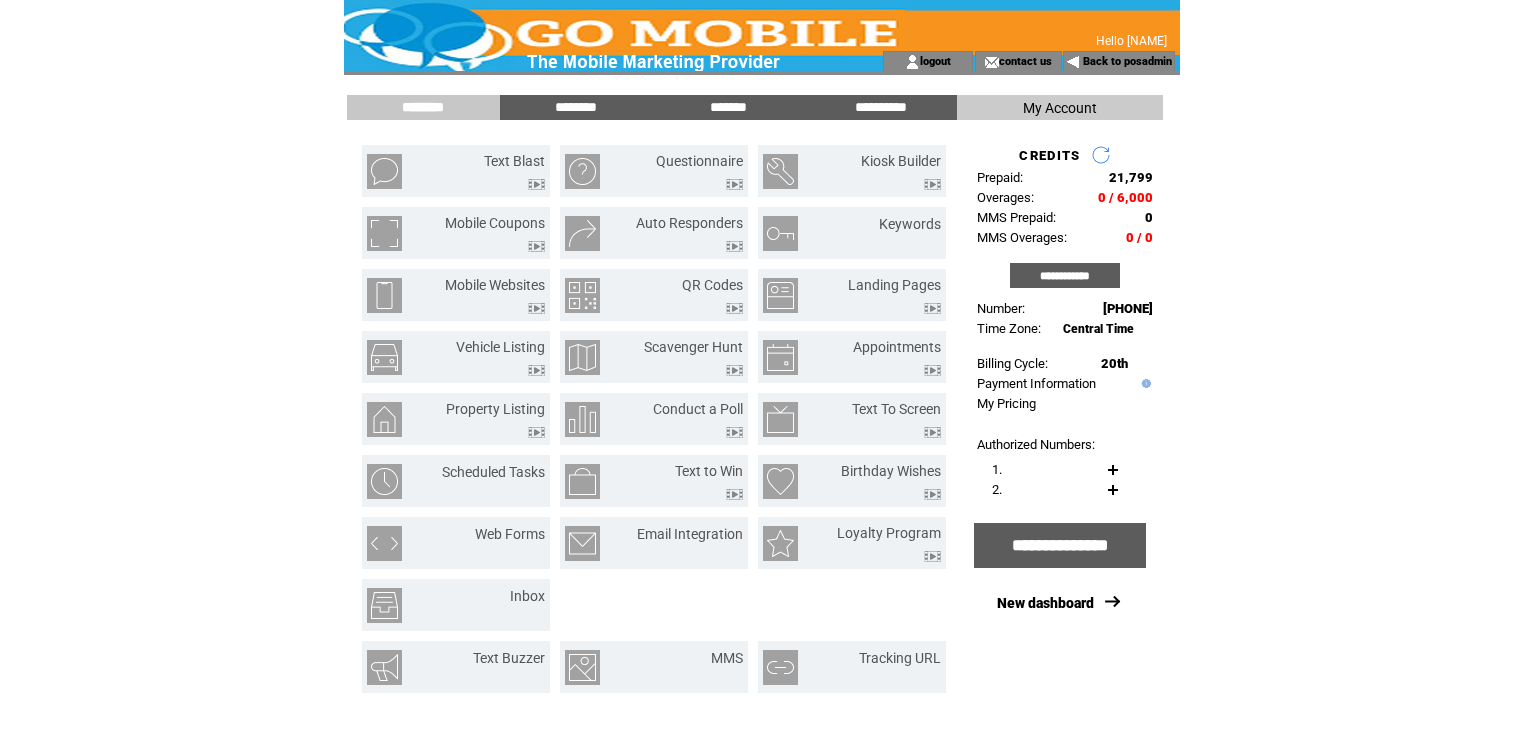 scroll, scrollTop: 0, scrollLeft: 0, axis: both 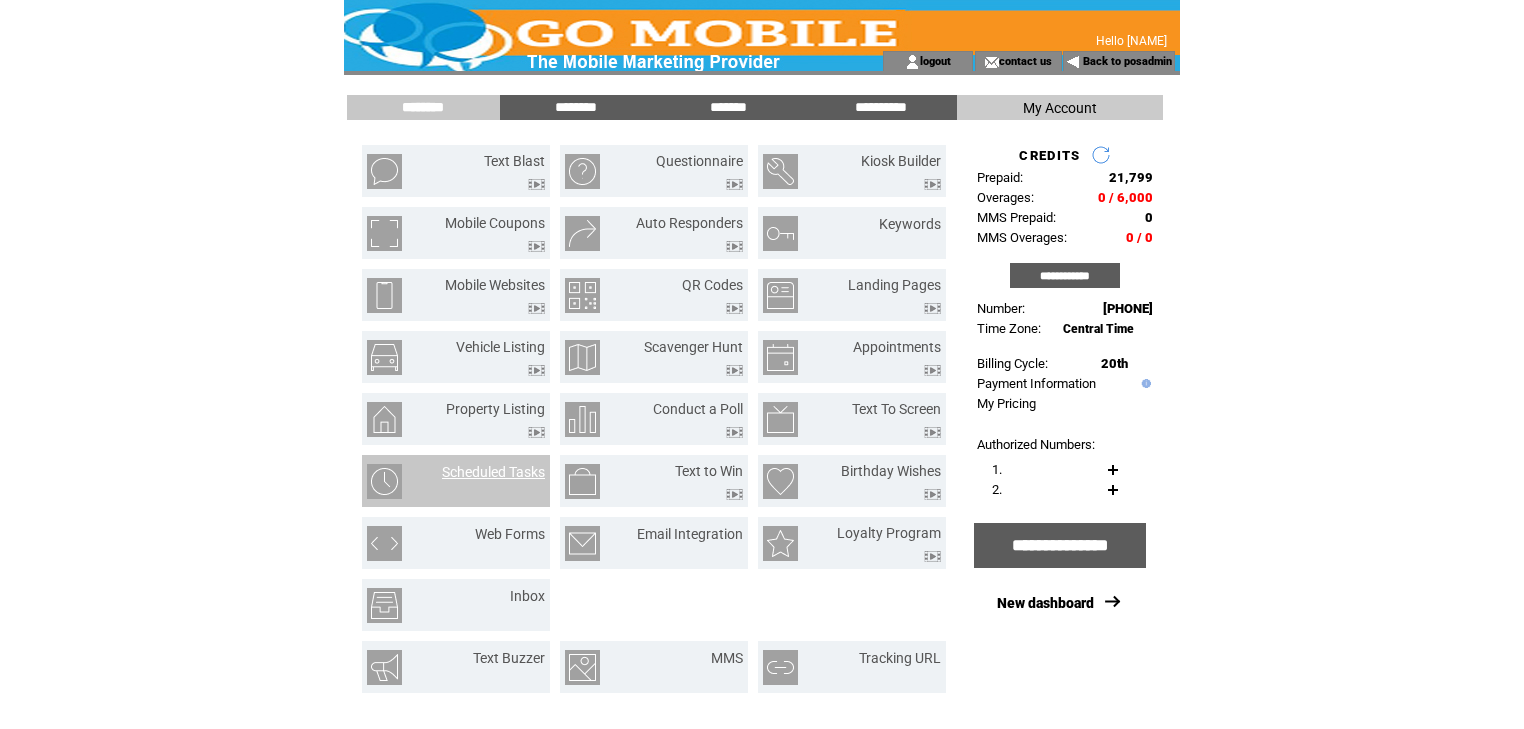 click on "Scheduled Tasks" at bounding box center (493, 472) 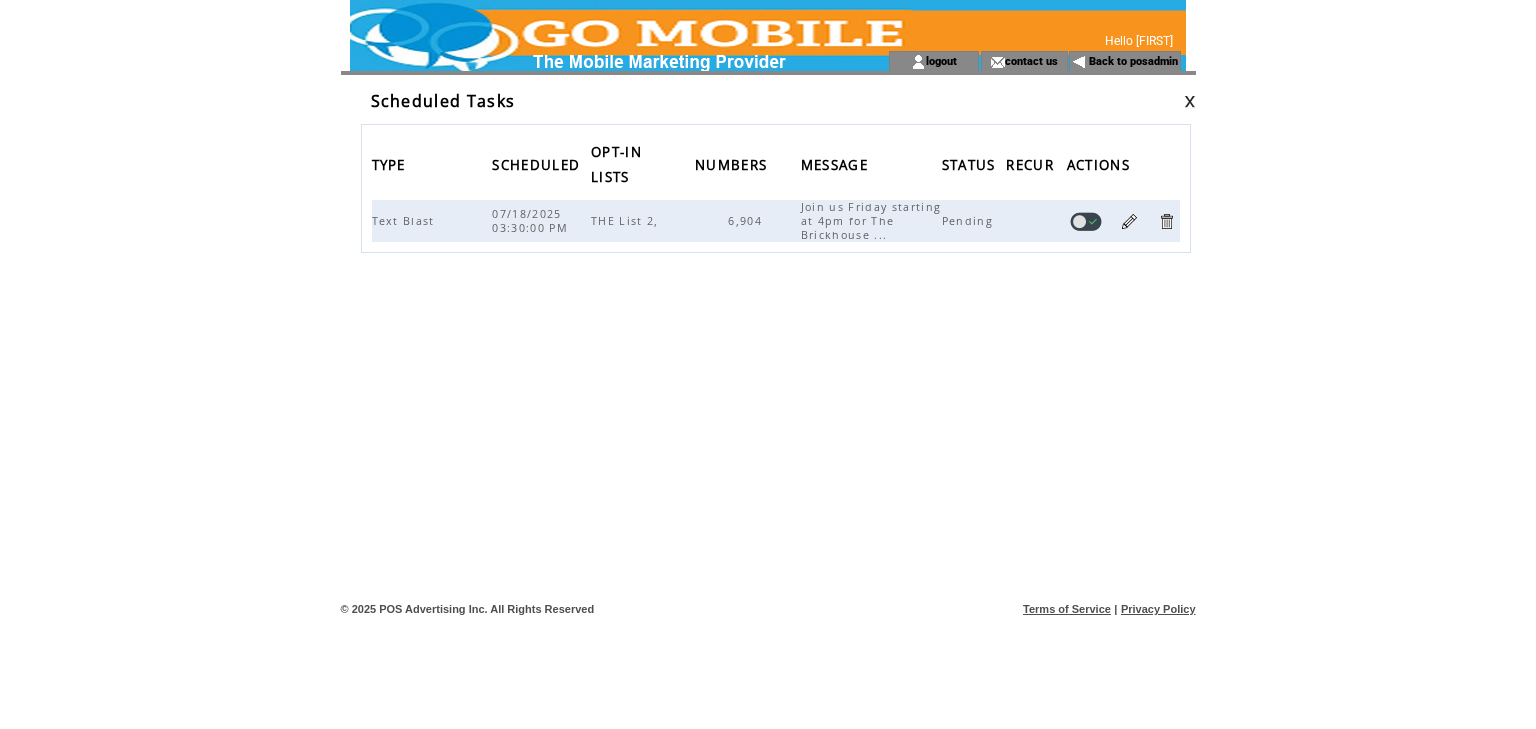 scroll, scrollTop: 0, scrollLeft: 0, axis: both 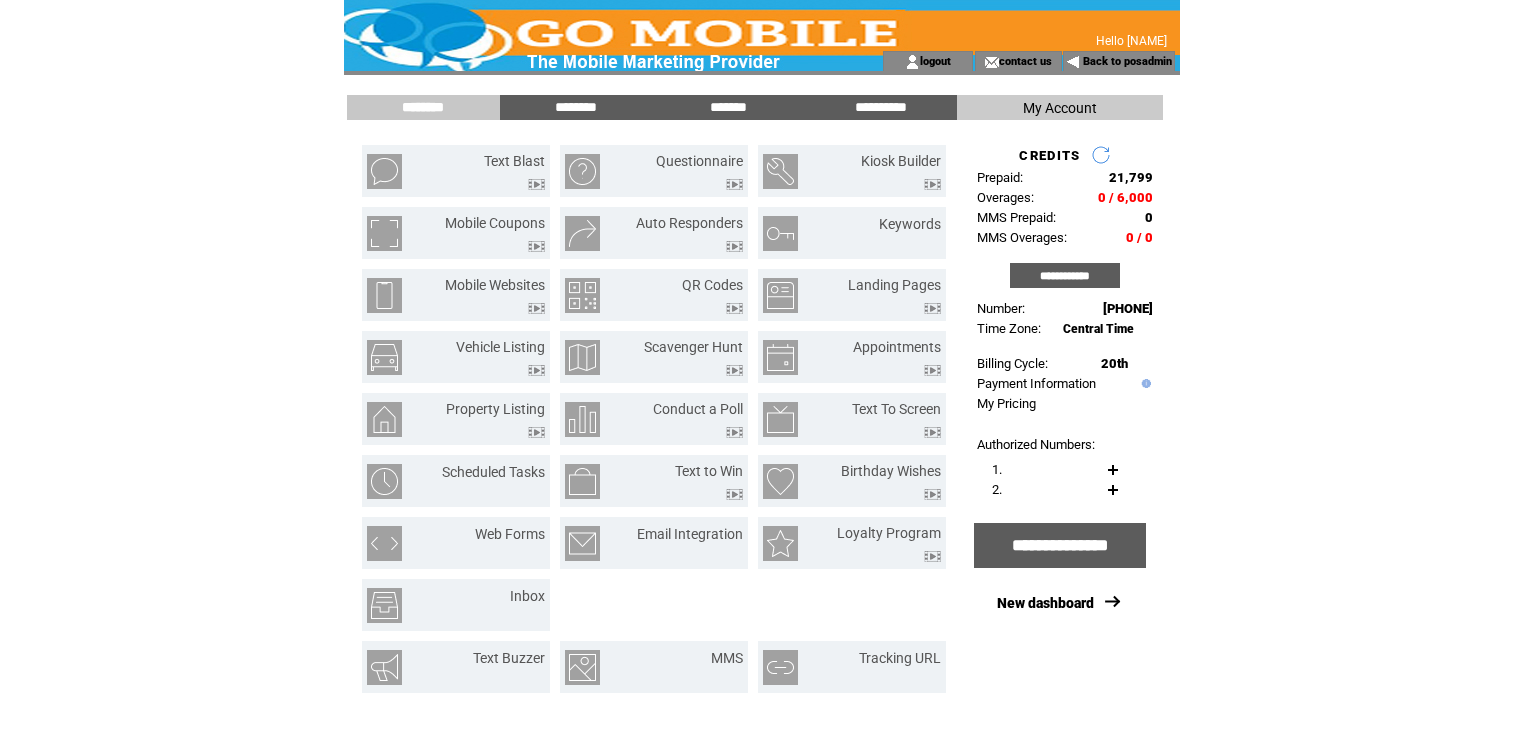 click on "********" at bounding box center (423, 107) 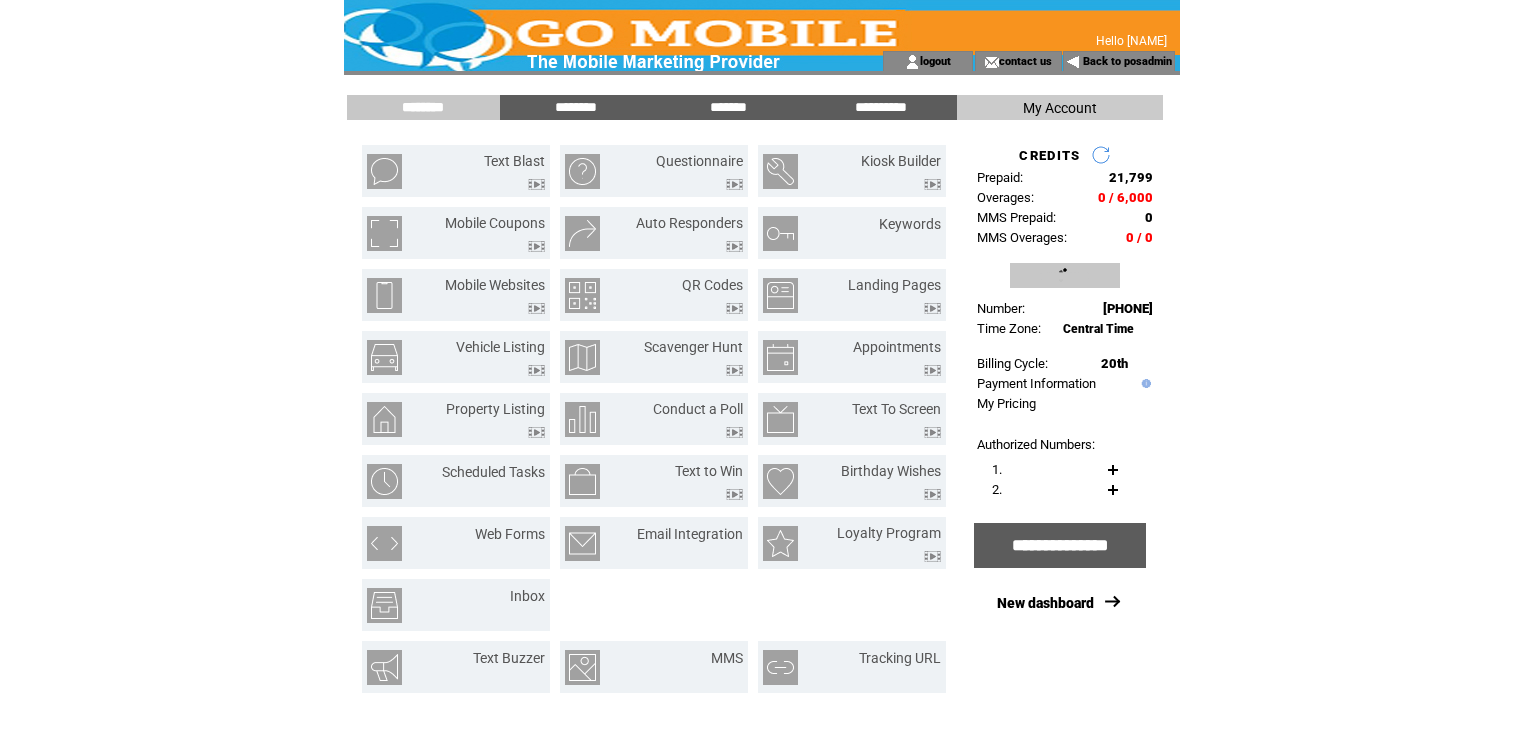 click on "**********" at bounding box center [1065, 275] 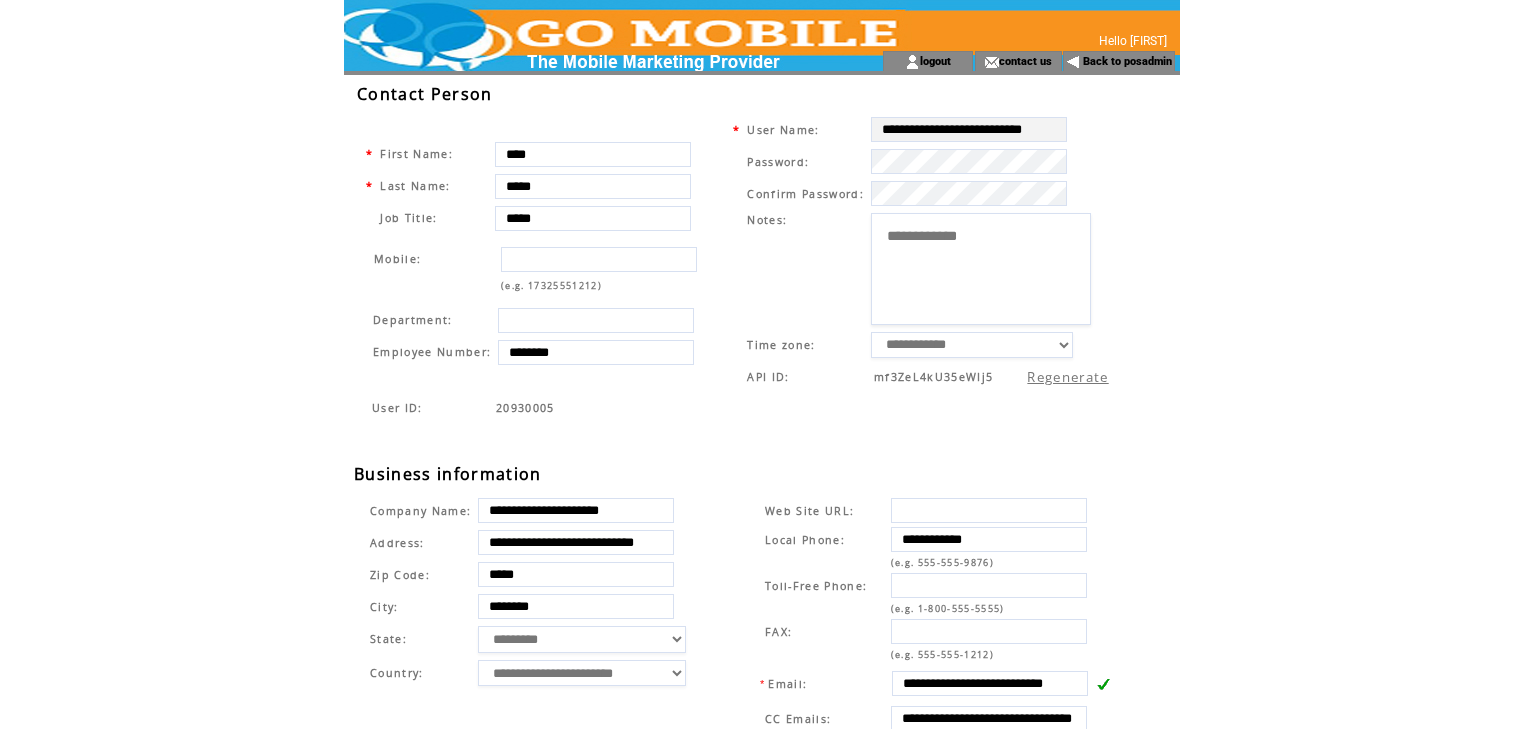 scroll, scrollTop: 0, scrollLeft: 0, axis: both 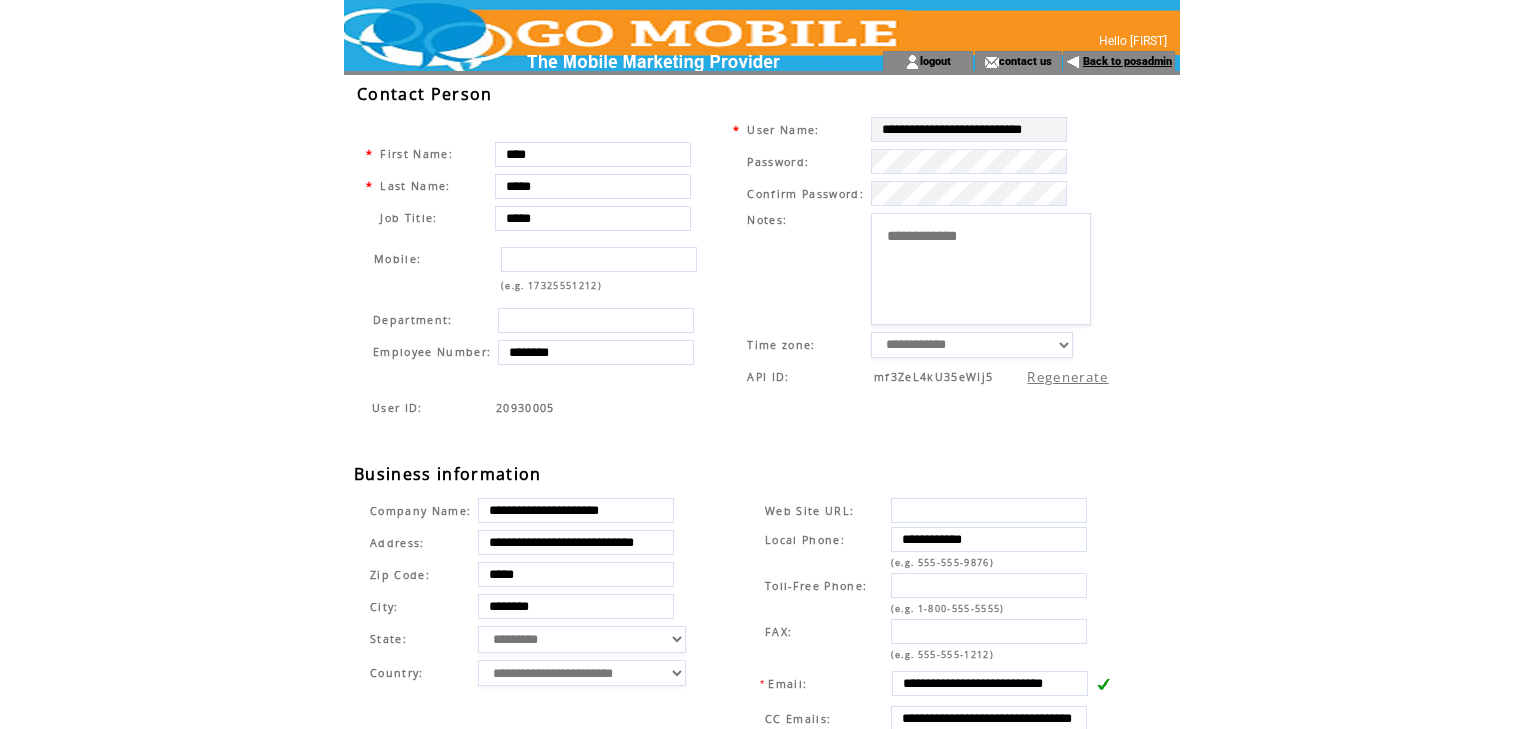 click on "Back to posadmin" at bounding box center (1127, 61) 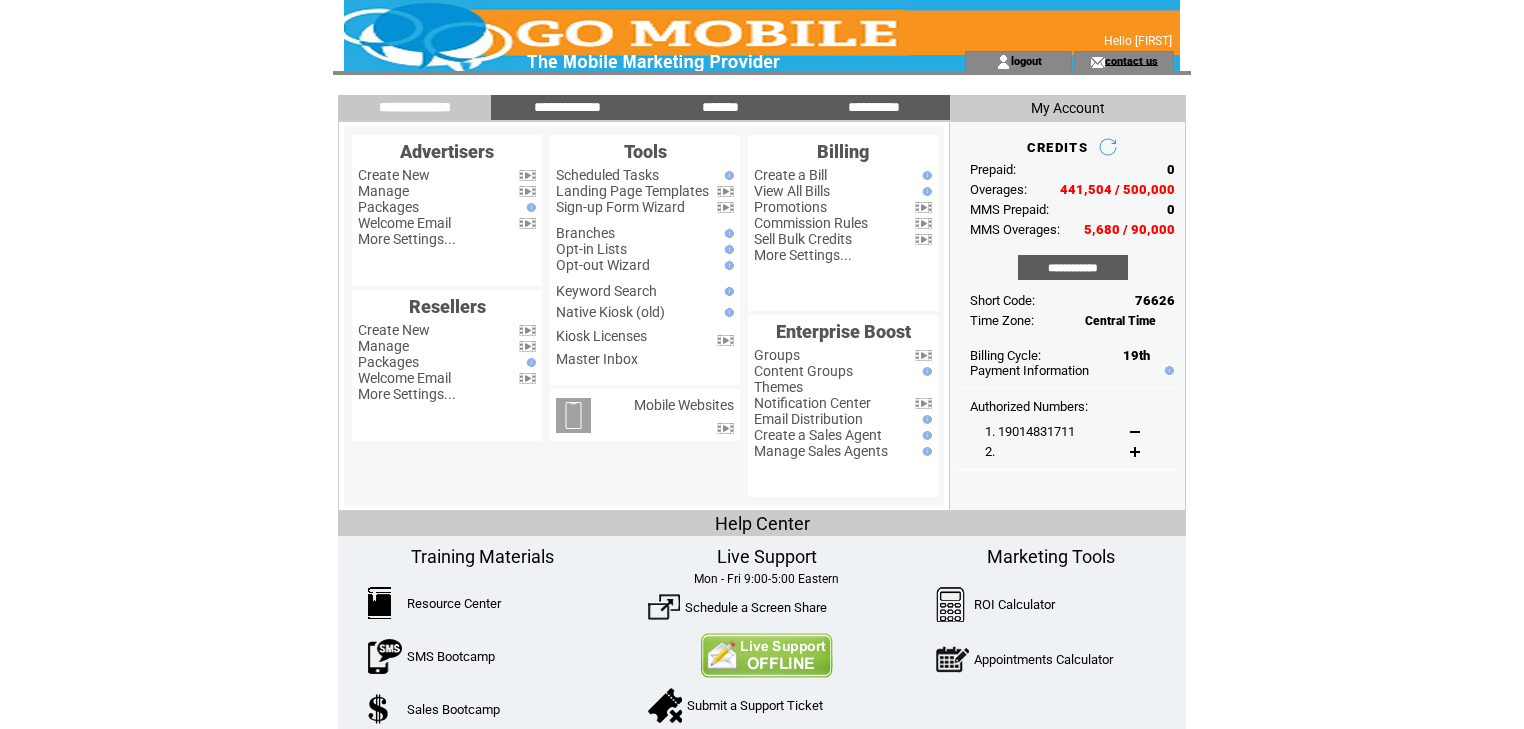 scroll, scrollTop: 0, scrollLeft: 0, axis: both 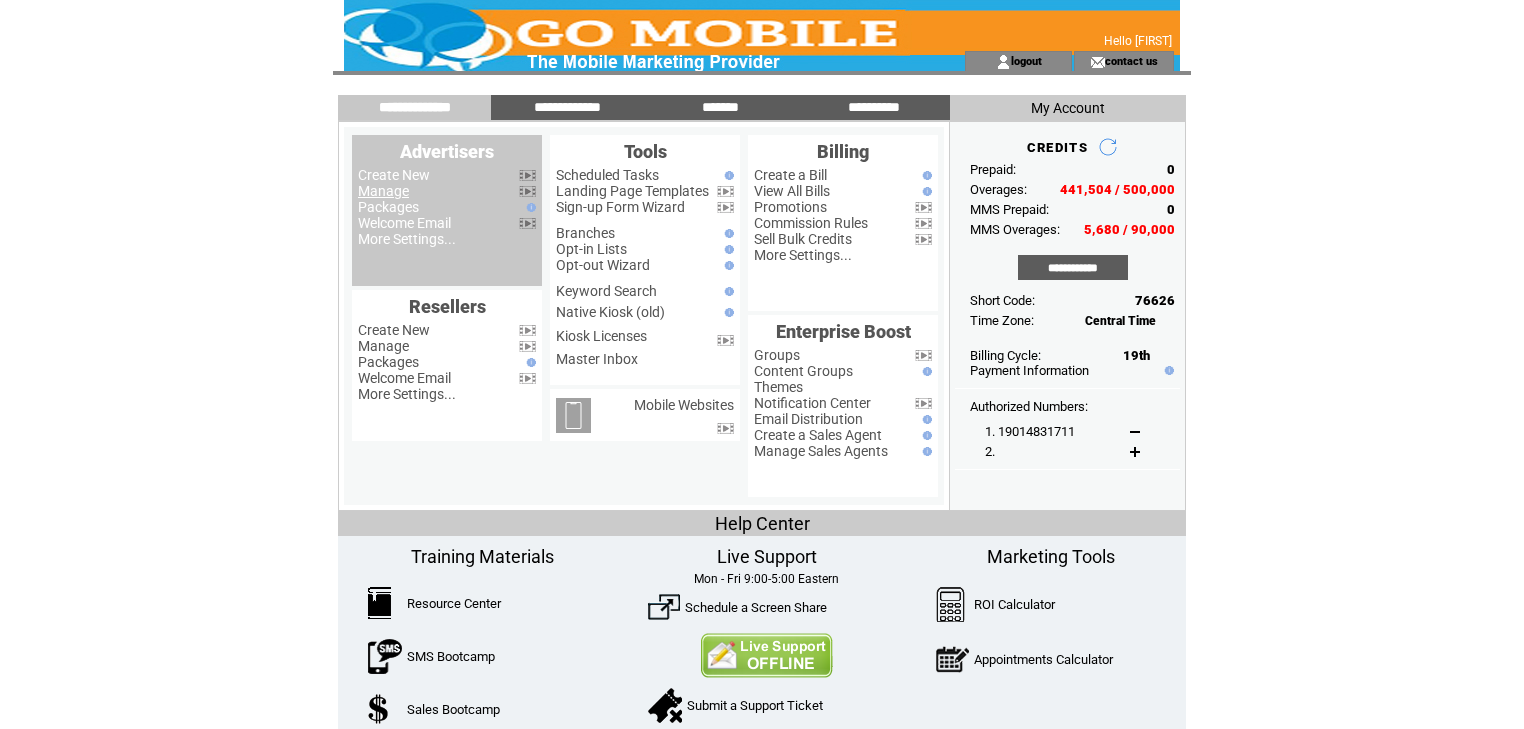 click on "Manage" at bounding box center (383, 191) 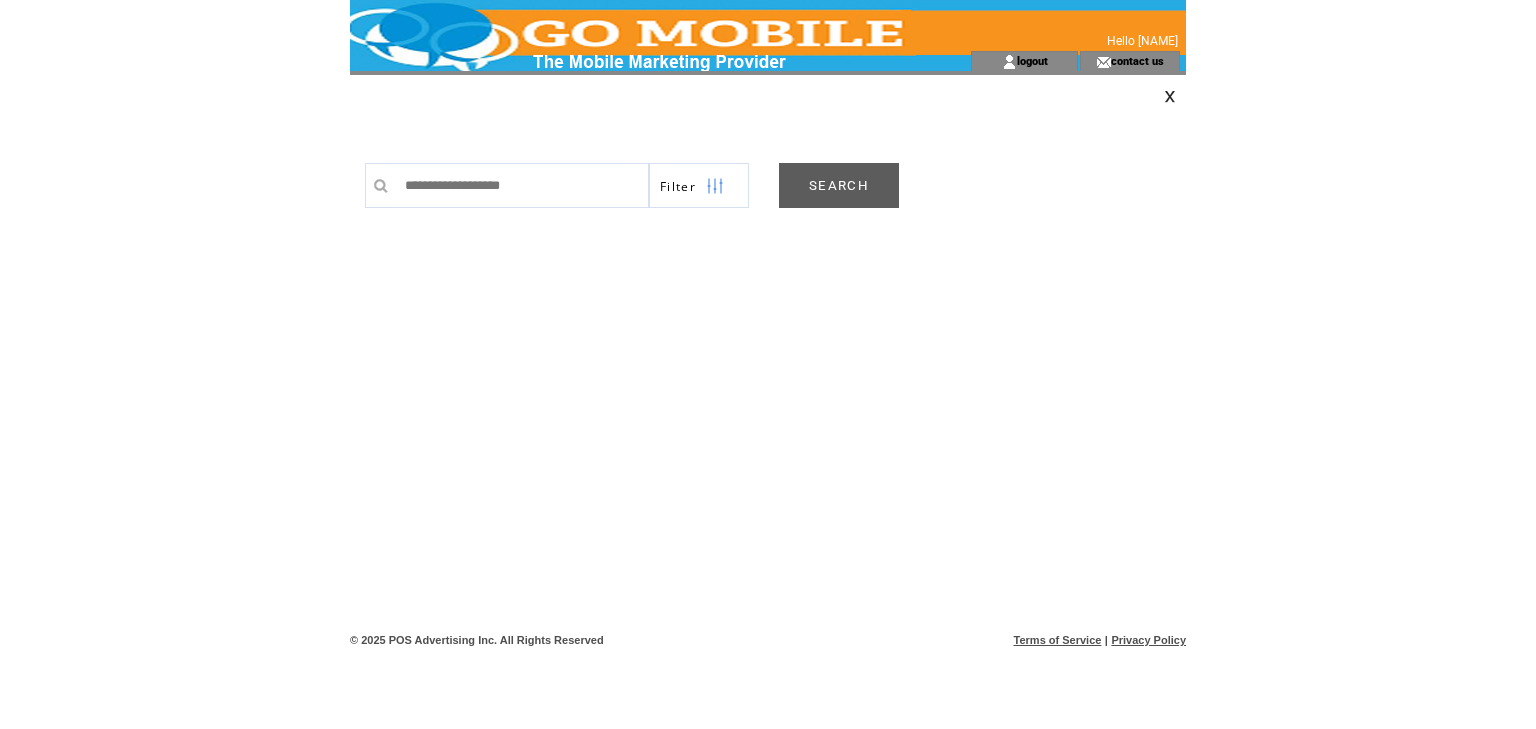 scroll, scrollTop: 0, scrollLeft: 0, axis: both 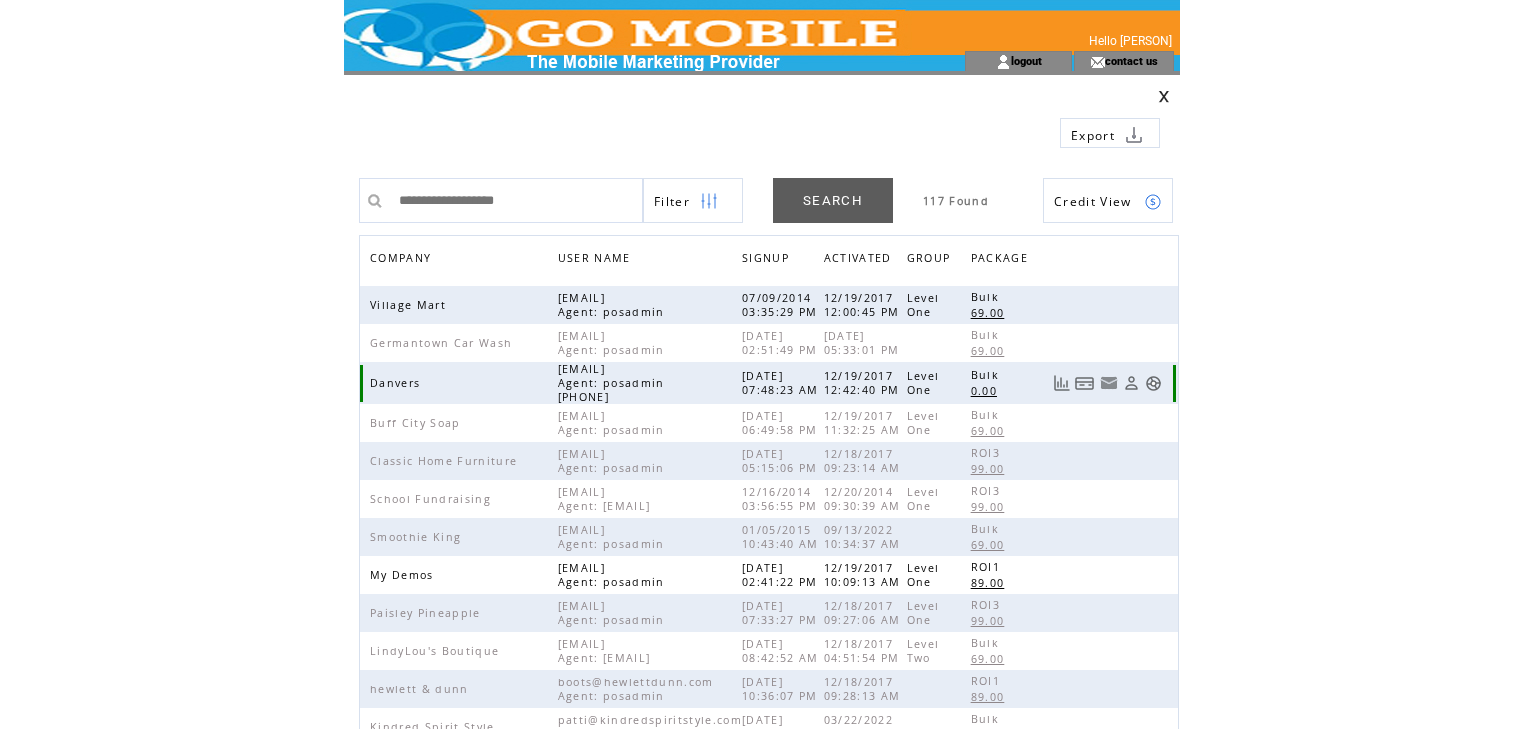 click at bounding box center [1153, 383] 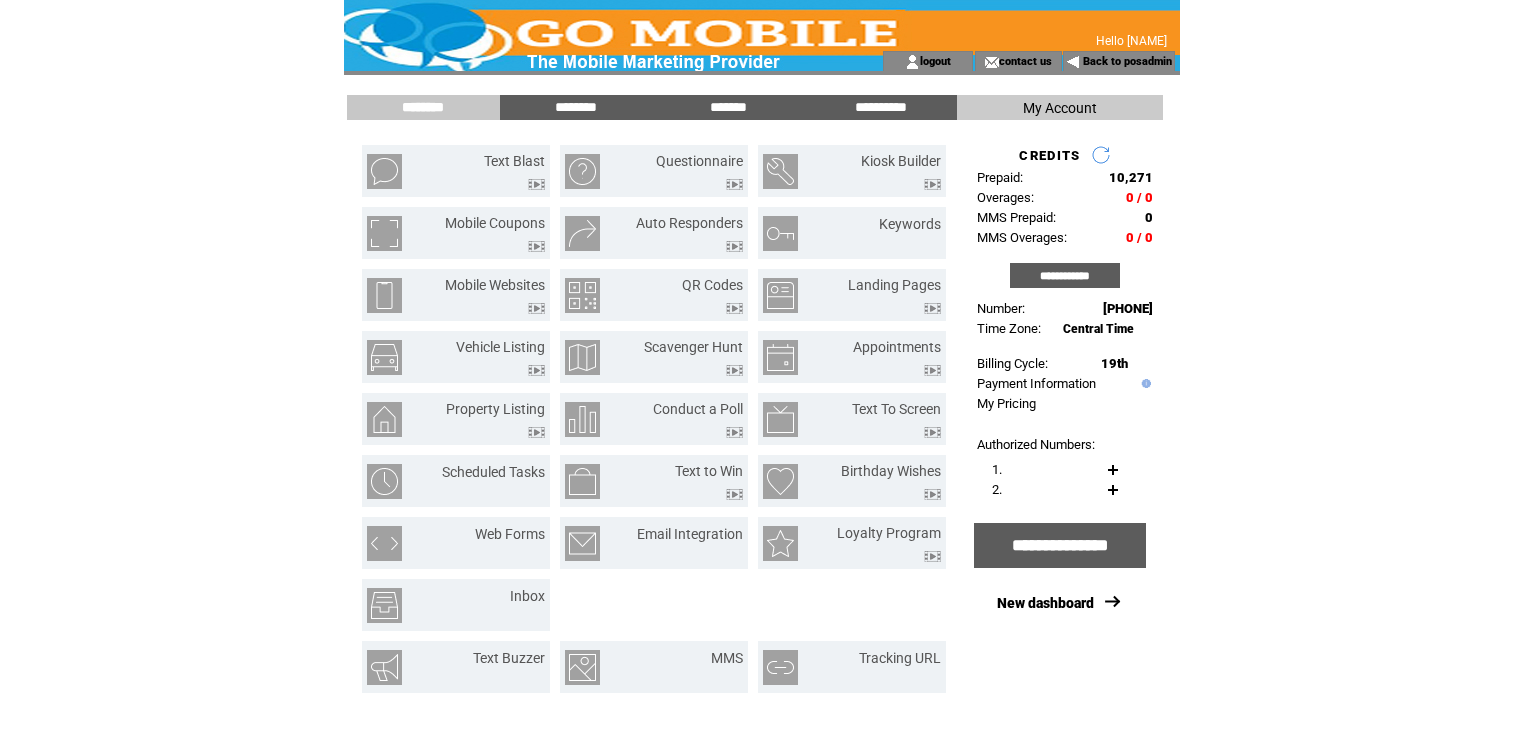 scroll, scrollTop: 0, scrollLeft: 0, axis: both 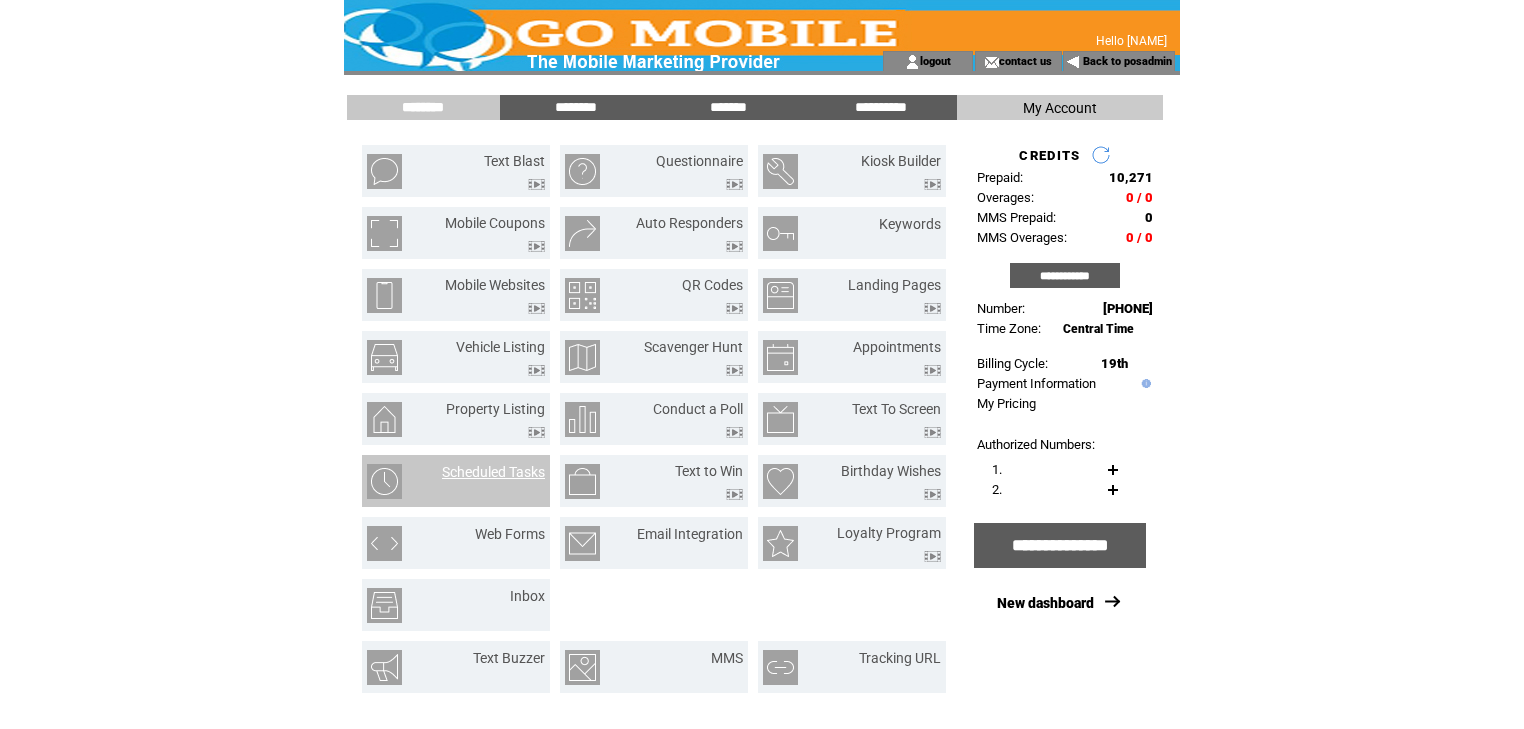 click on "Scheduled Tasks" at bounding box center [493, 472] 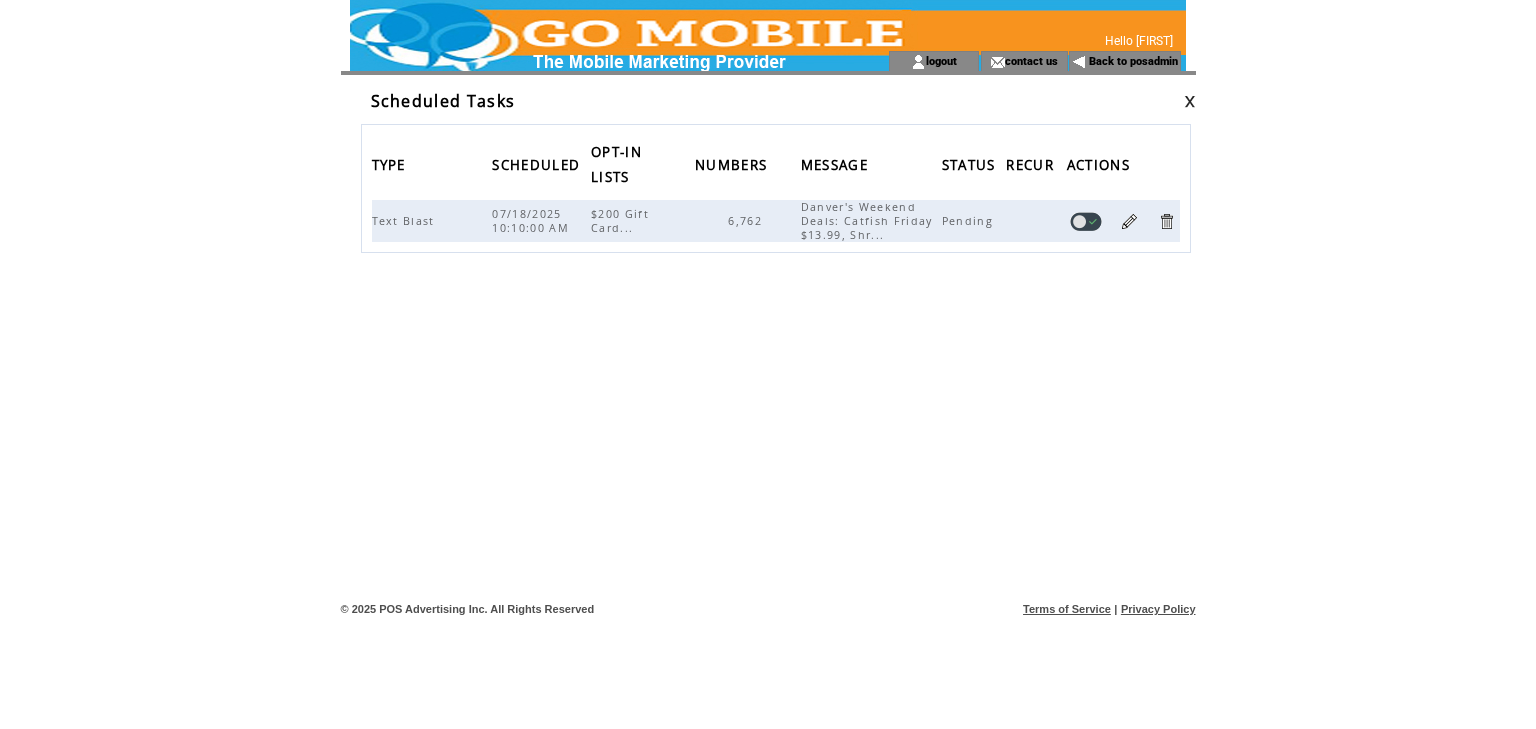 scroll, scrollTop: 0, scrollLeft: 0, axis: both 